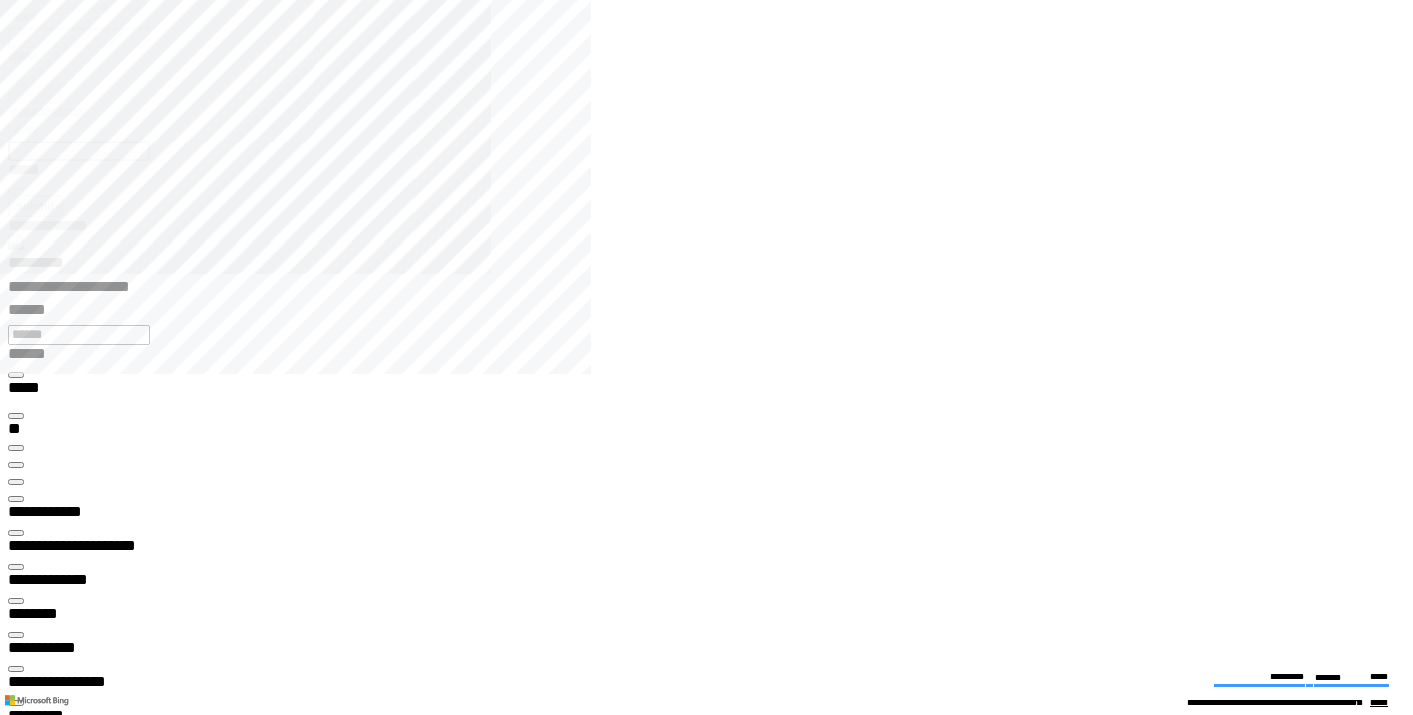 scroll, scrollTop: 0, scrollLeft: 0, axis: both 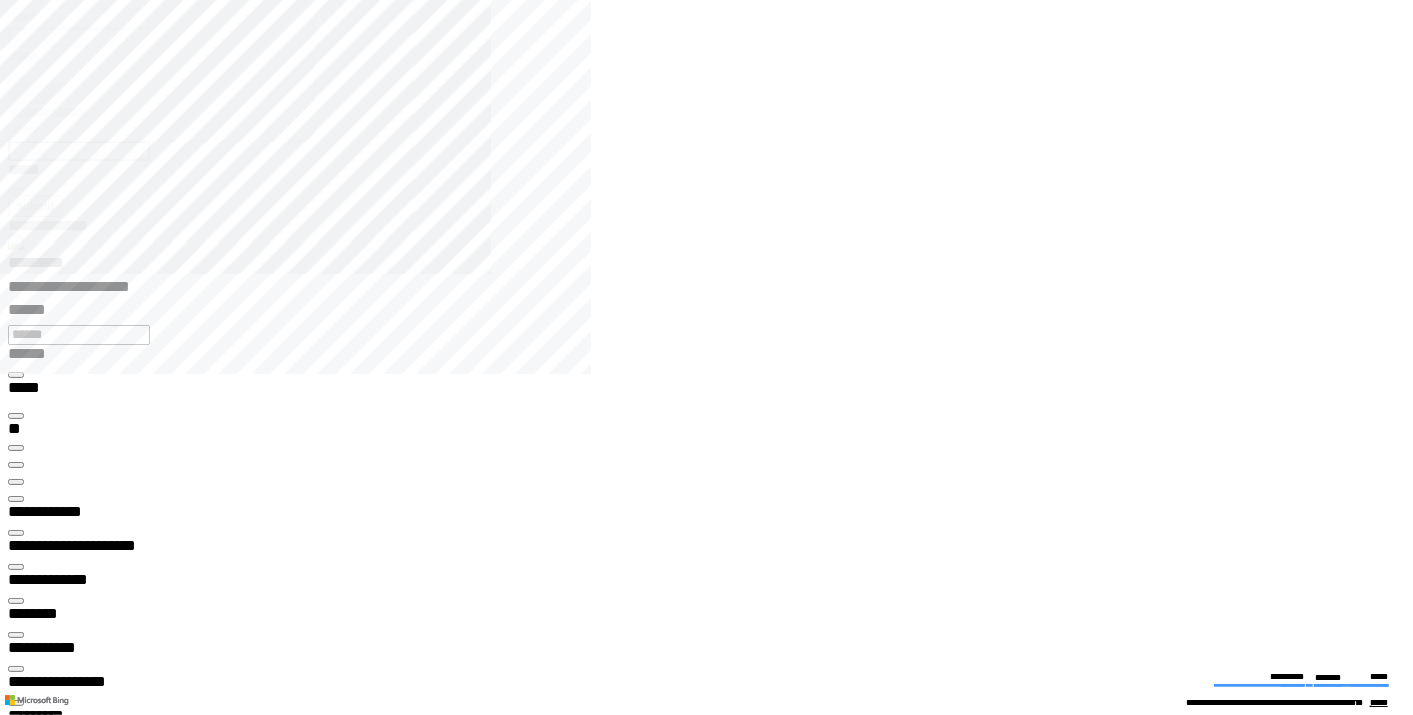 click at bounding box center (16, 21392) 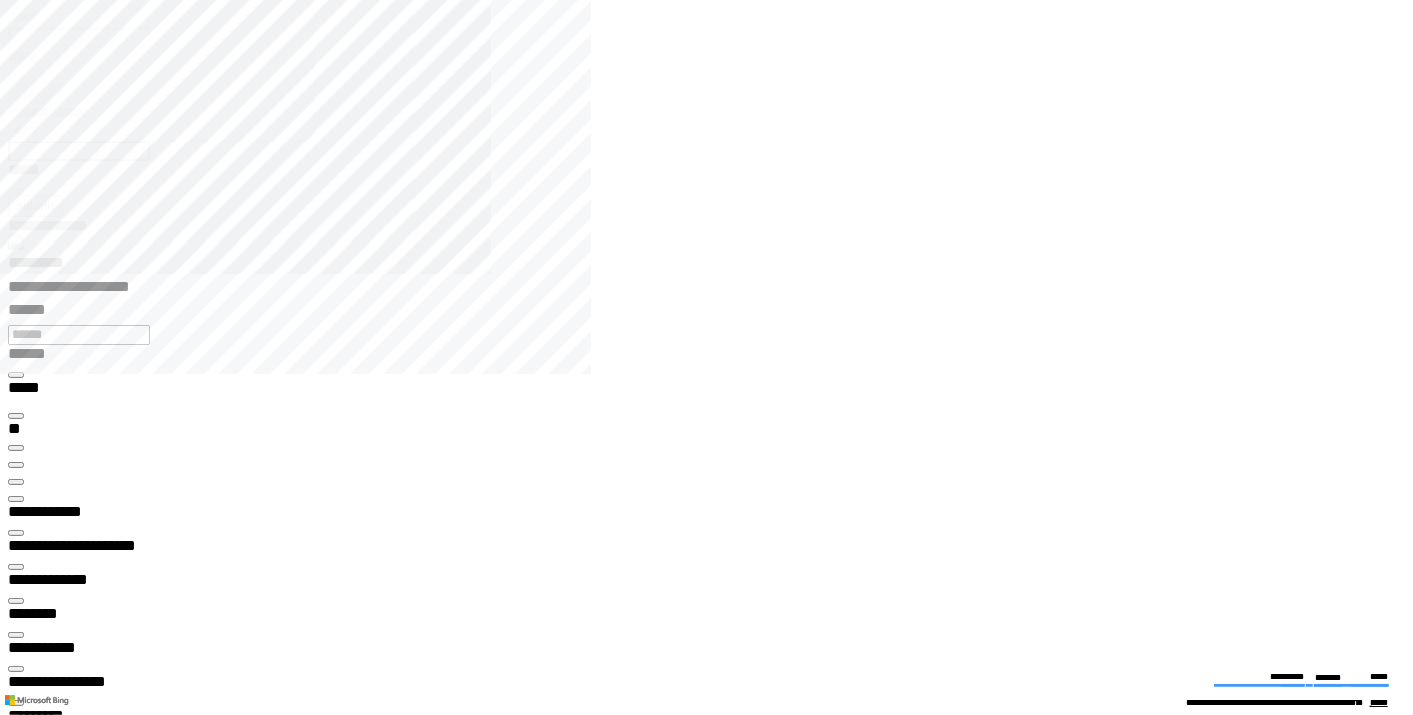 type on "*******" 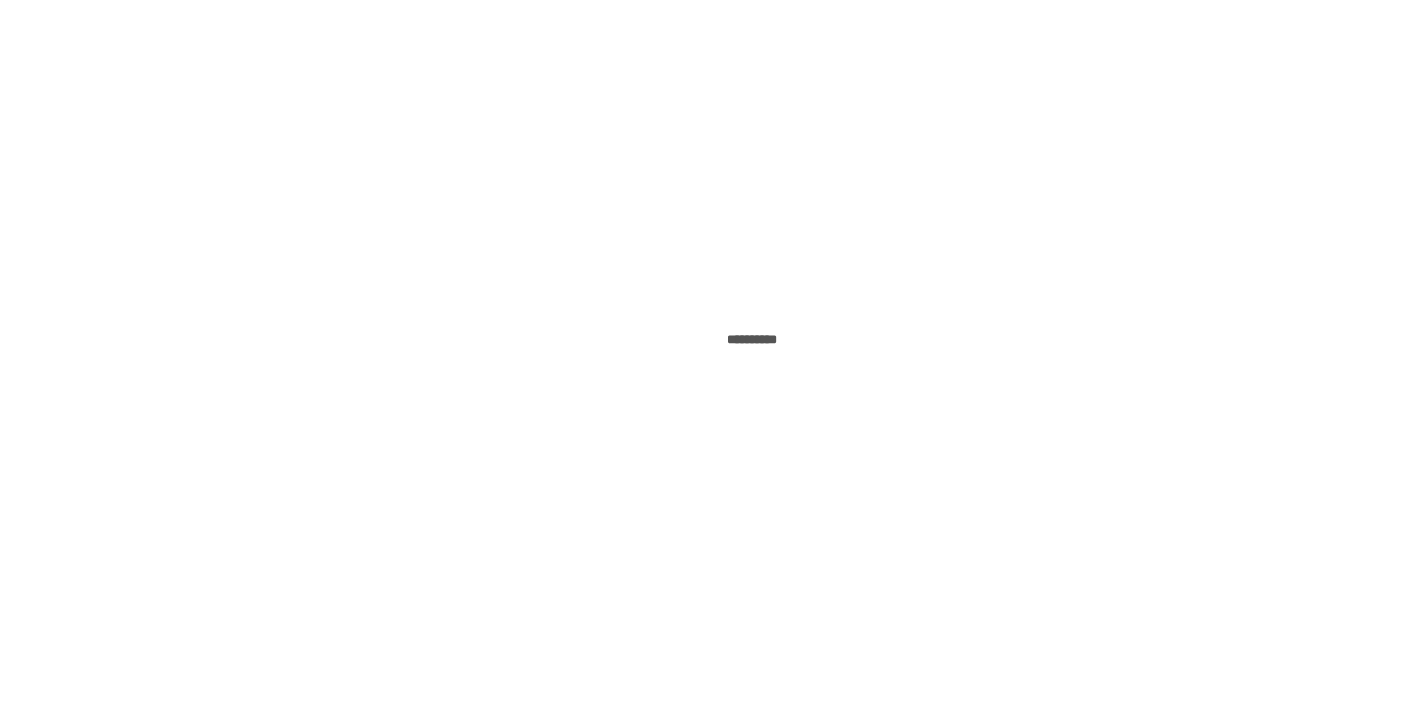 scroll, scrollTop: 0, scrollLeft: 0, axis: both 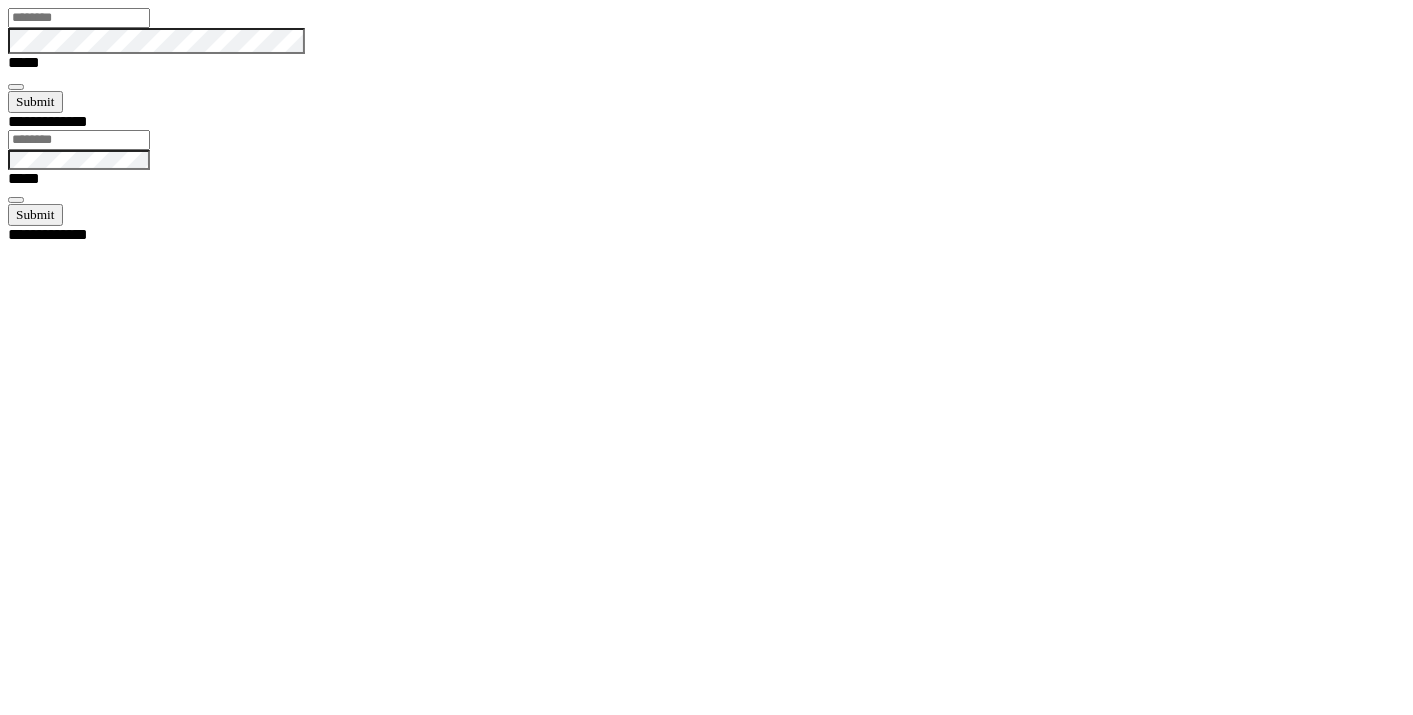 type on "*****" 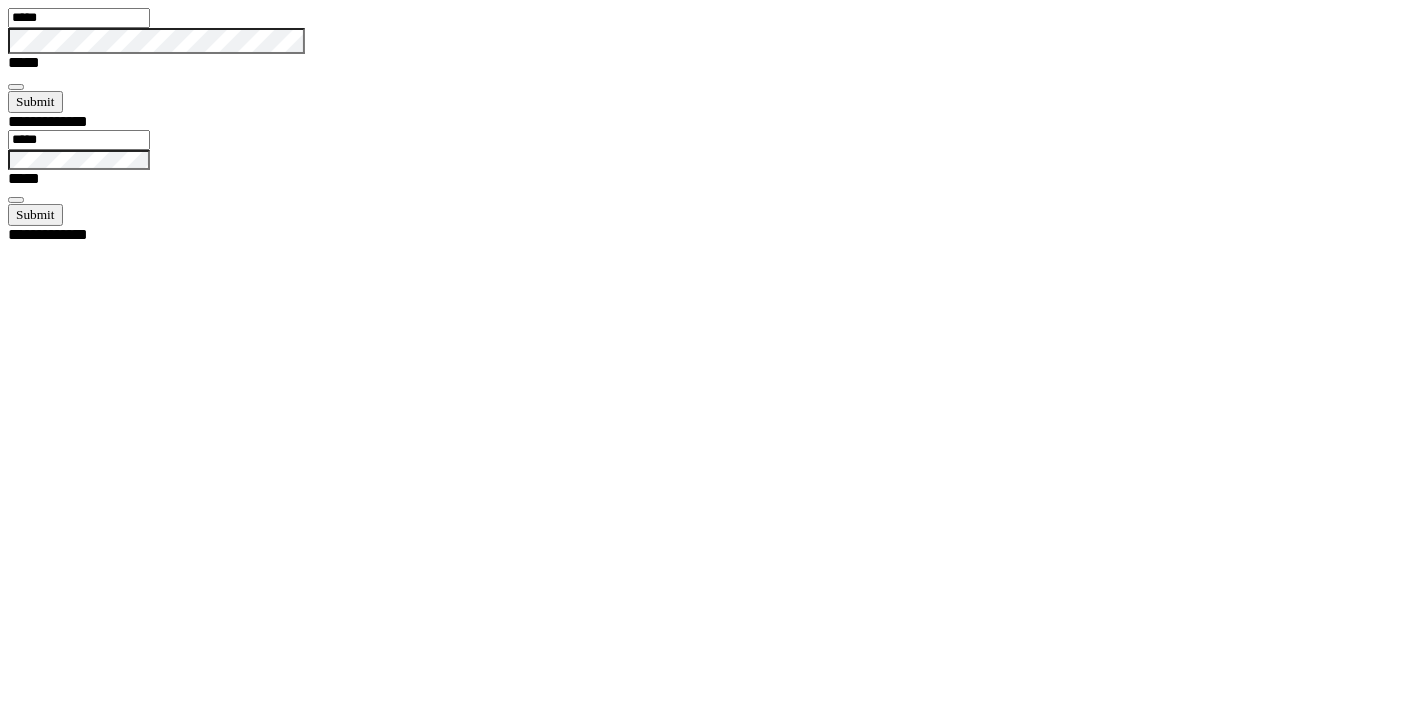 click at bounding box center [16, 87] 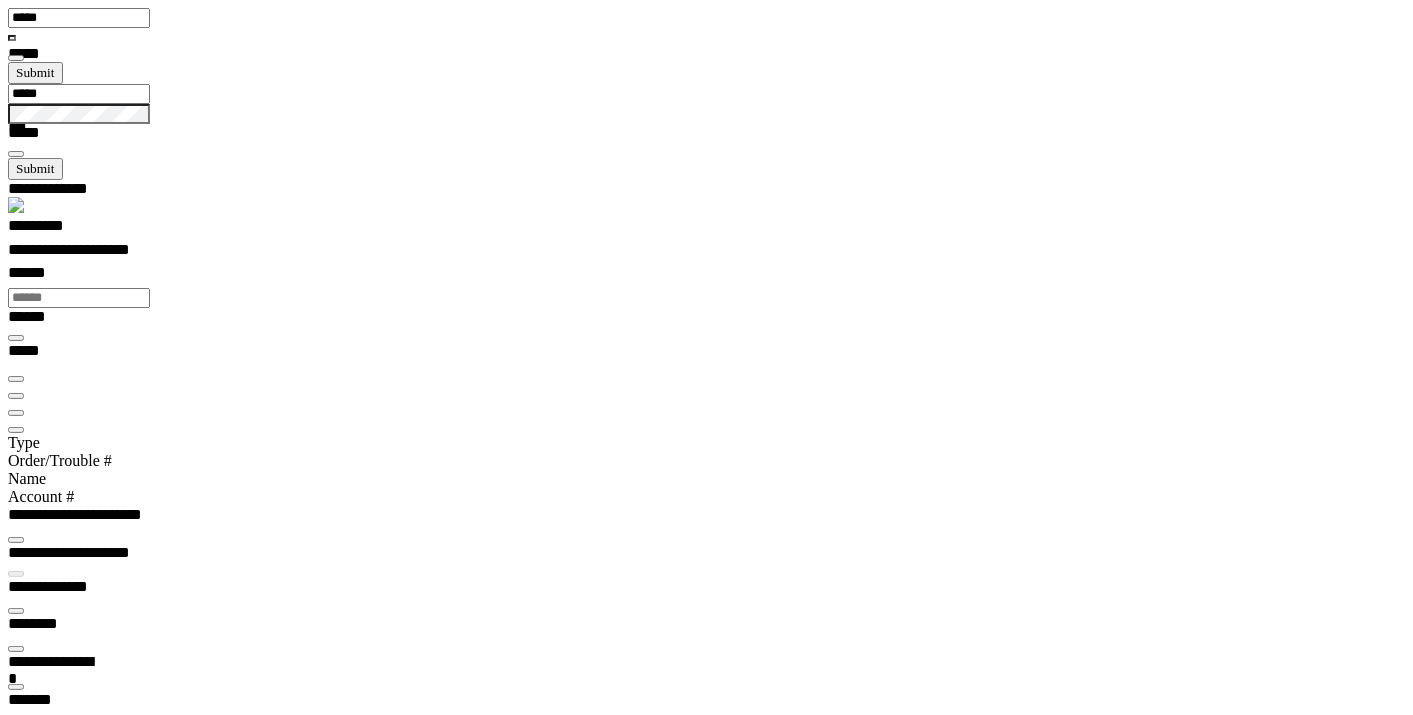 scroll, scrollTop: 99755, scrollLeft: 99508, axis: both 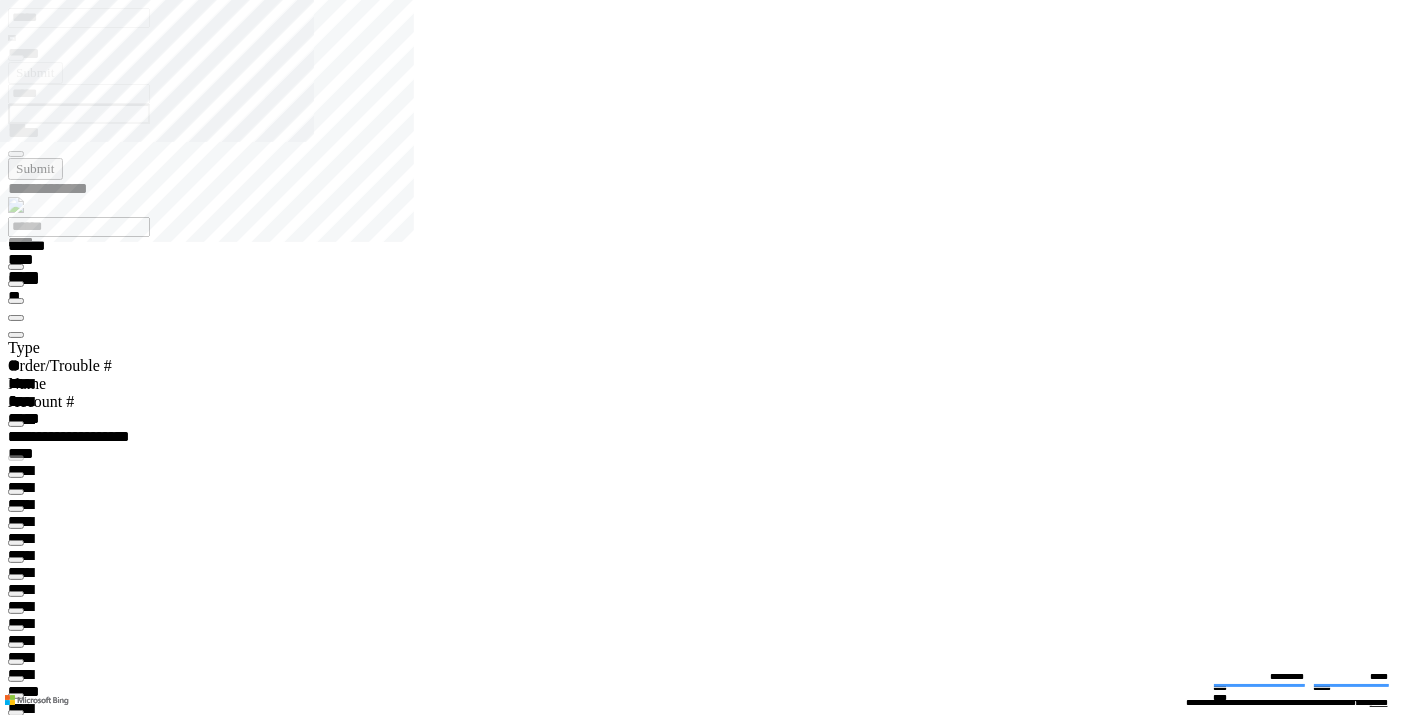 click at bounding box center (16, 19130) 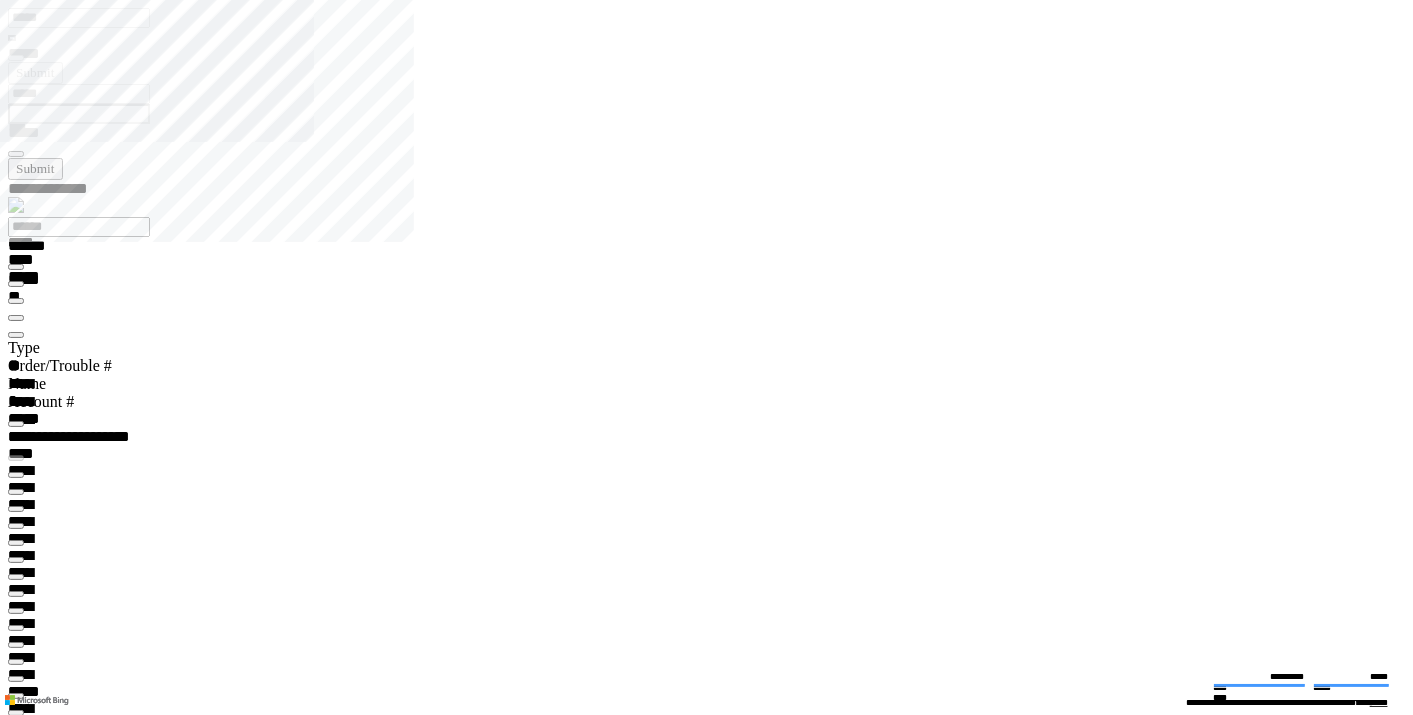 type on "*******" 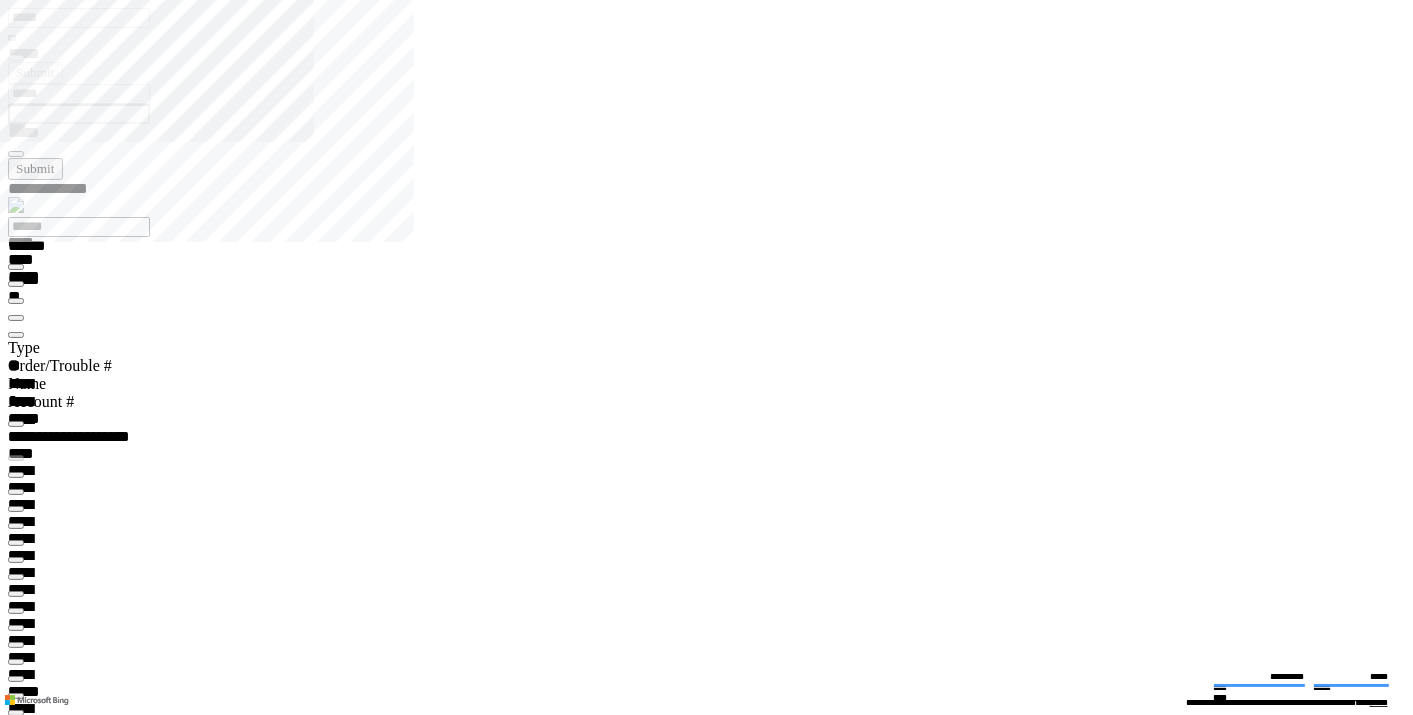 scroll, scrollTop: 0, scrollLeft: 0, axis: both 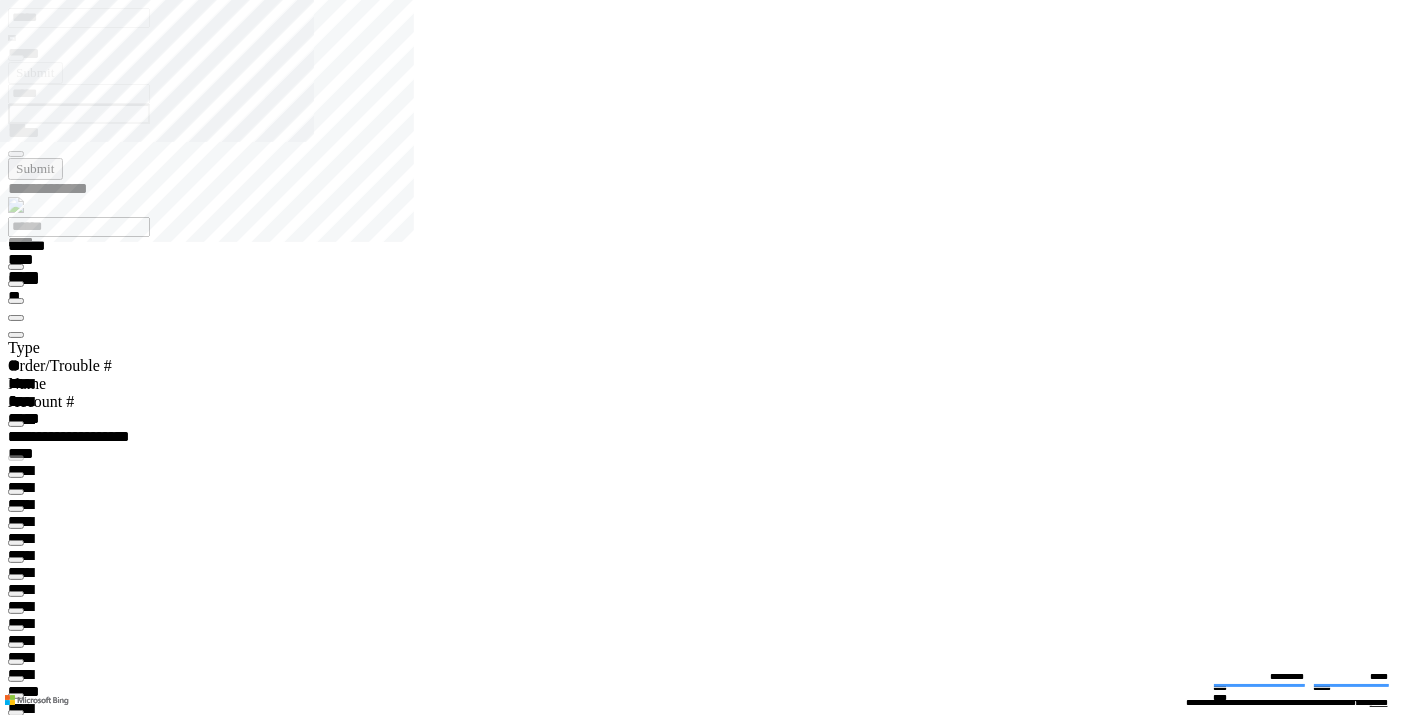 click on "**********" at bounding box center [714, 365] 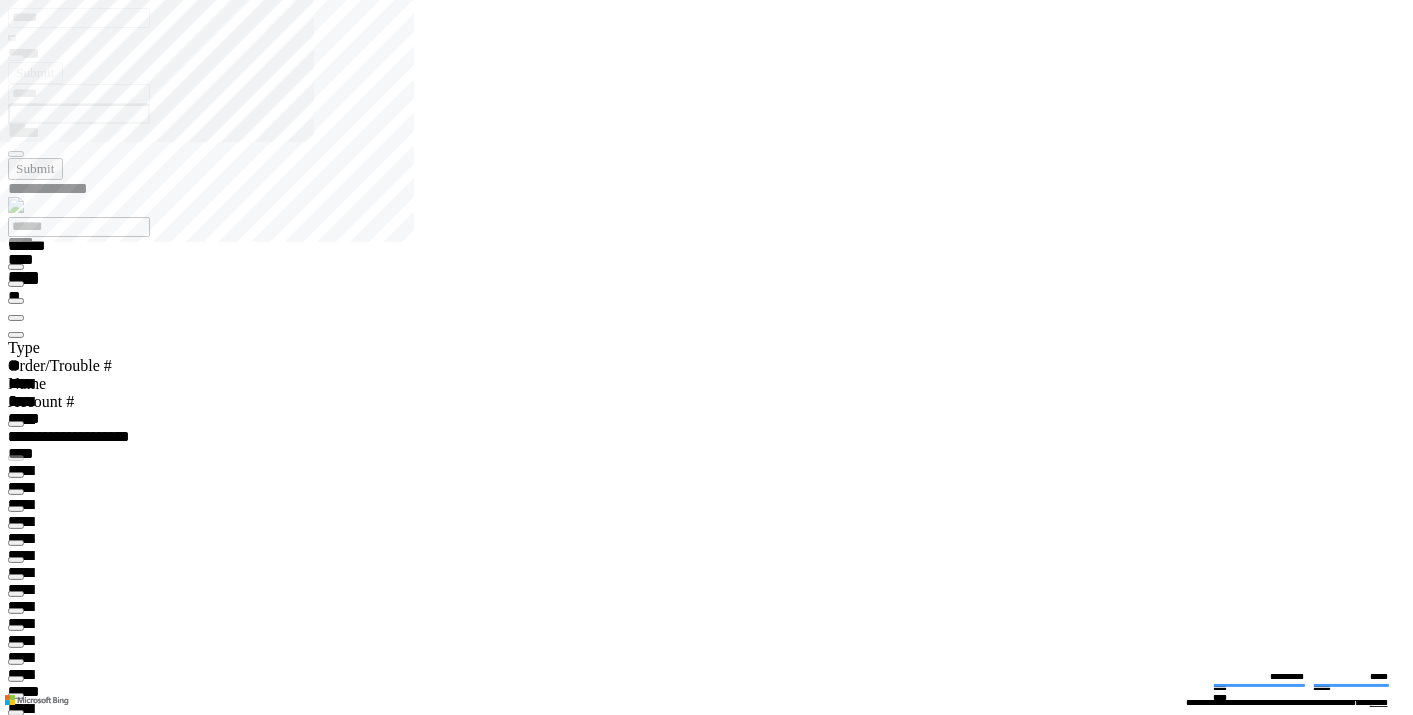 click at bounding box center (16, 20354) 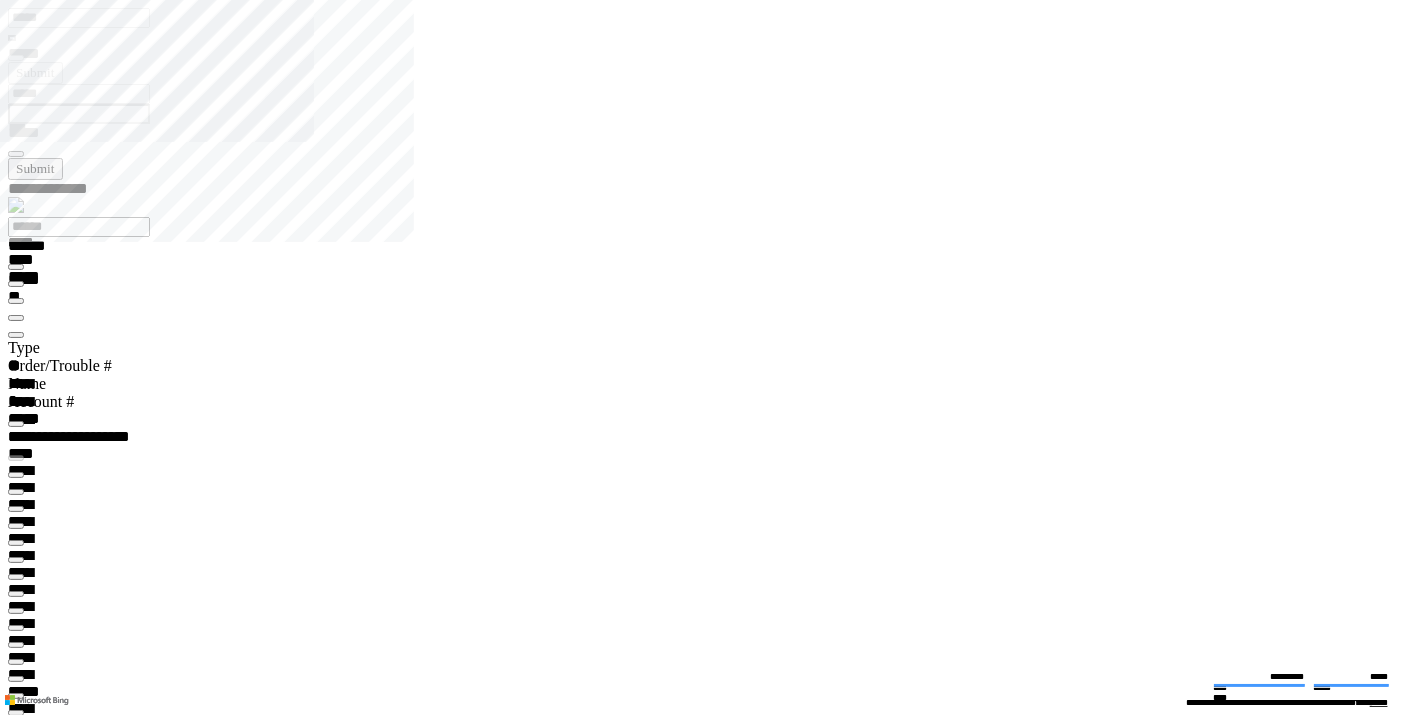 scroll, scrollTop: 0, scrollLeft: 0, axis: both 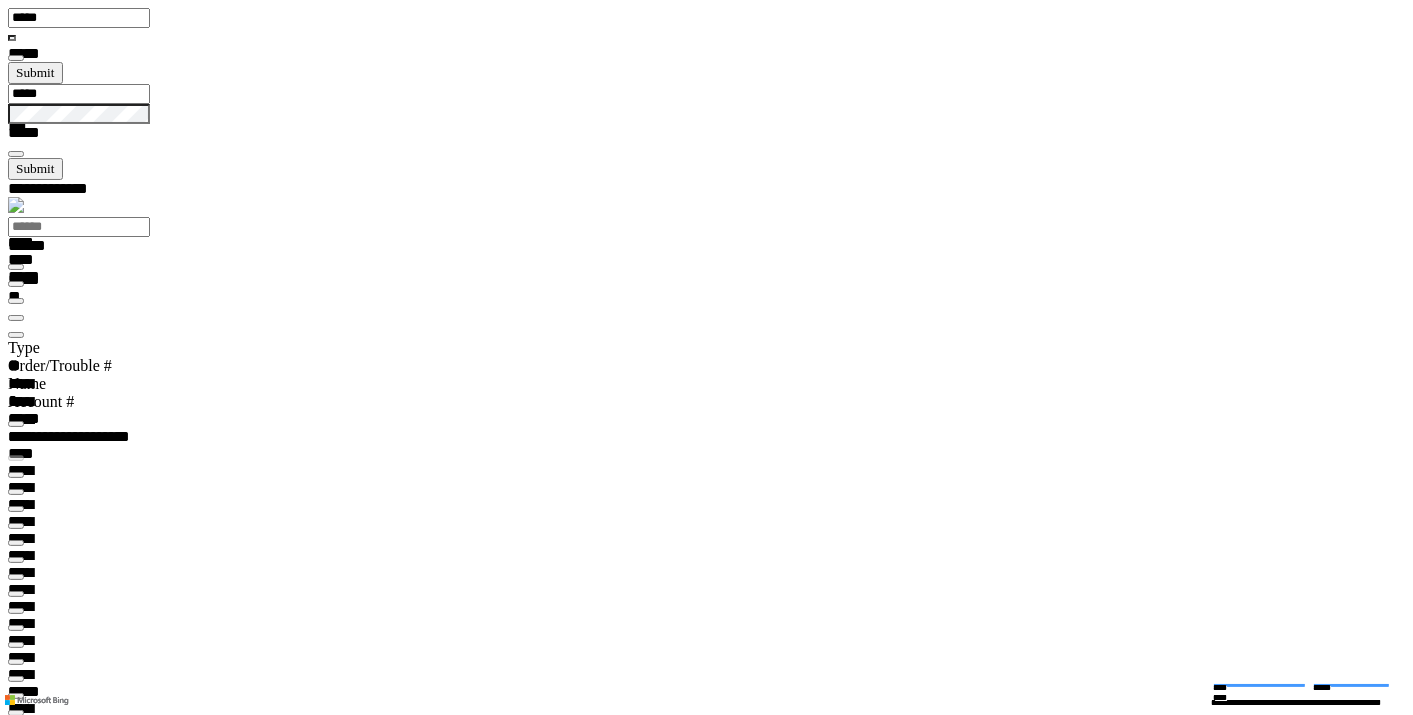 click at bounding box center [16, 23076] 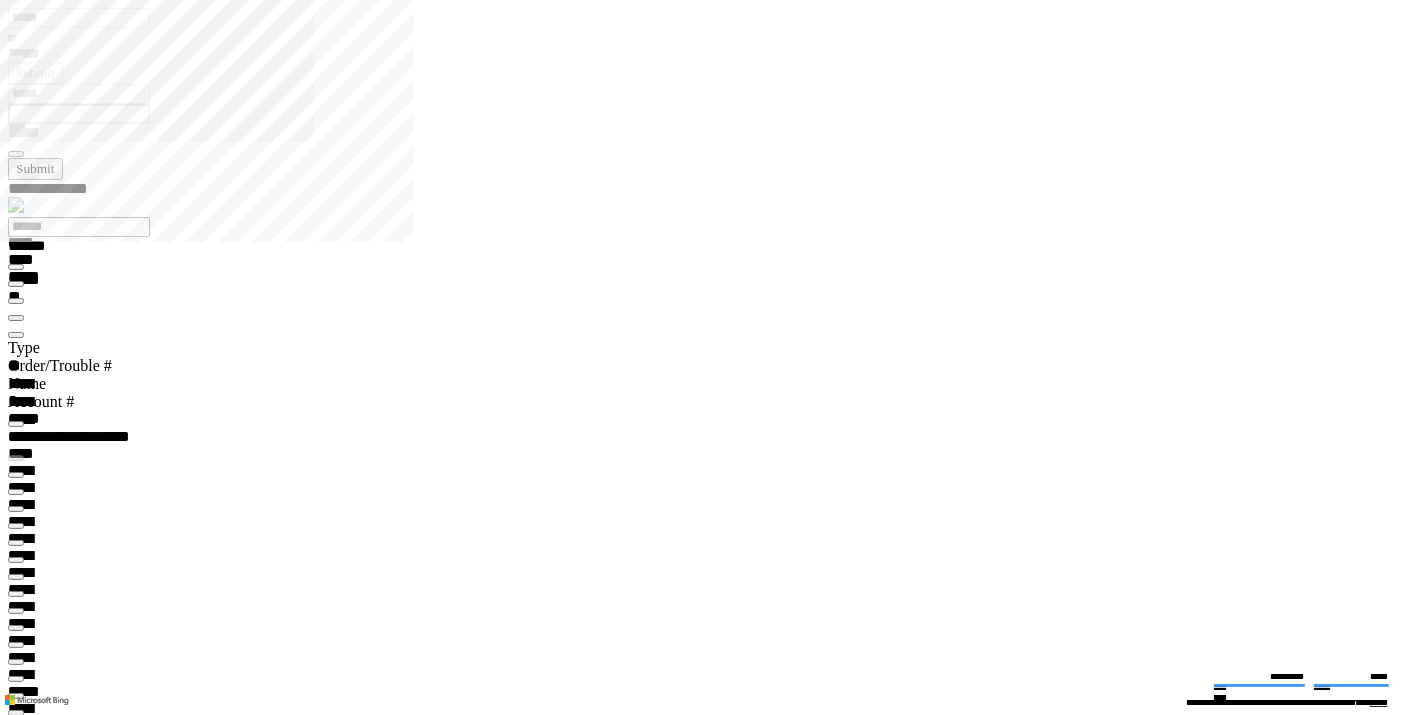 drag, startPoint x: 1340, startPoint y: 219, endPoint x: 1323, endPoint y: 279, distance: 62.361847 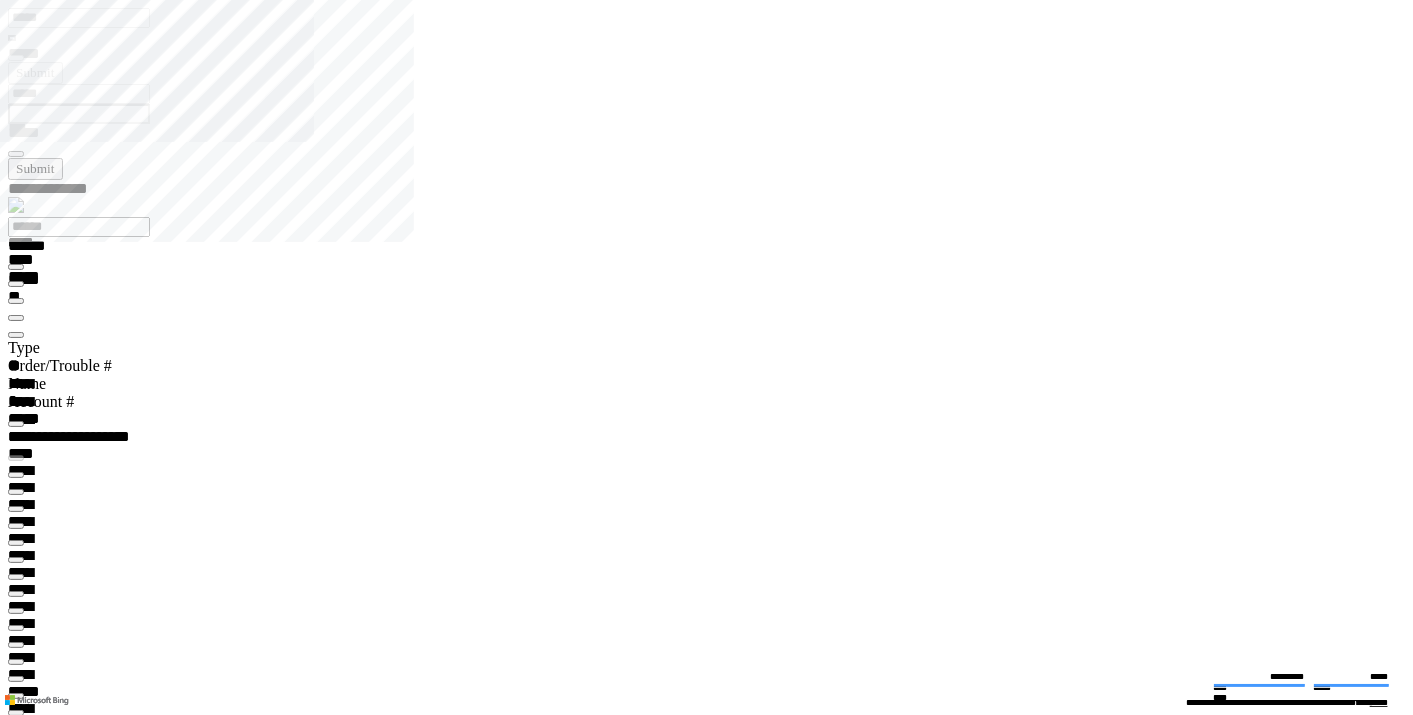 click on "**********" at bounding box center [714, 21621] 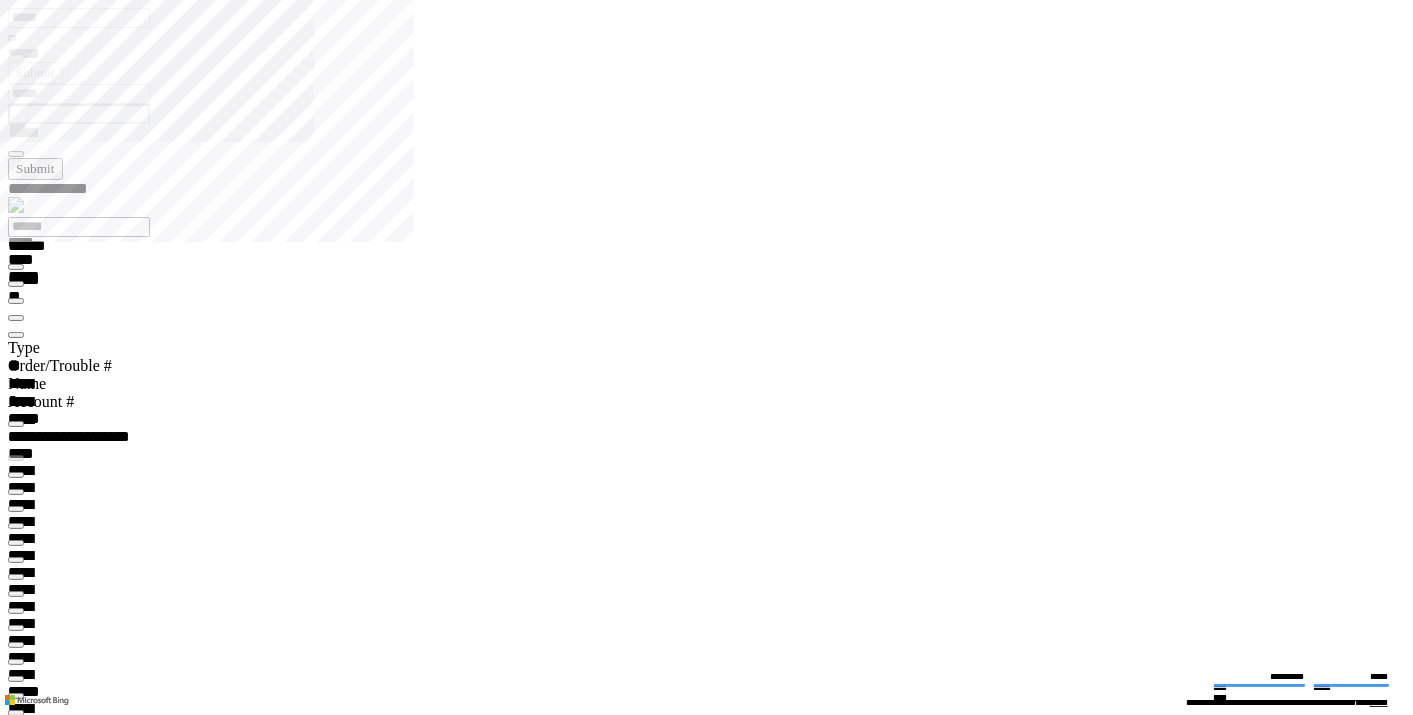 type on "**********" 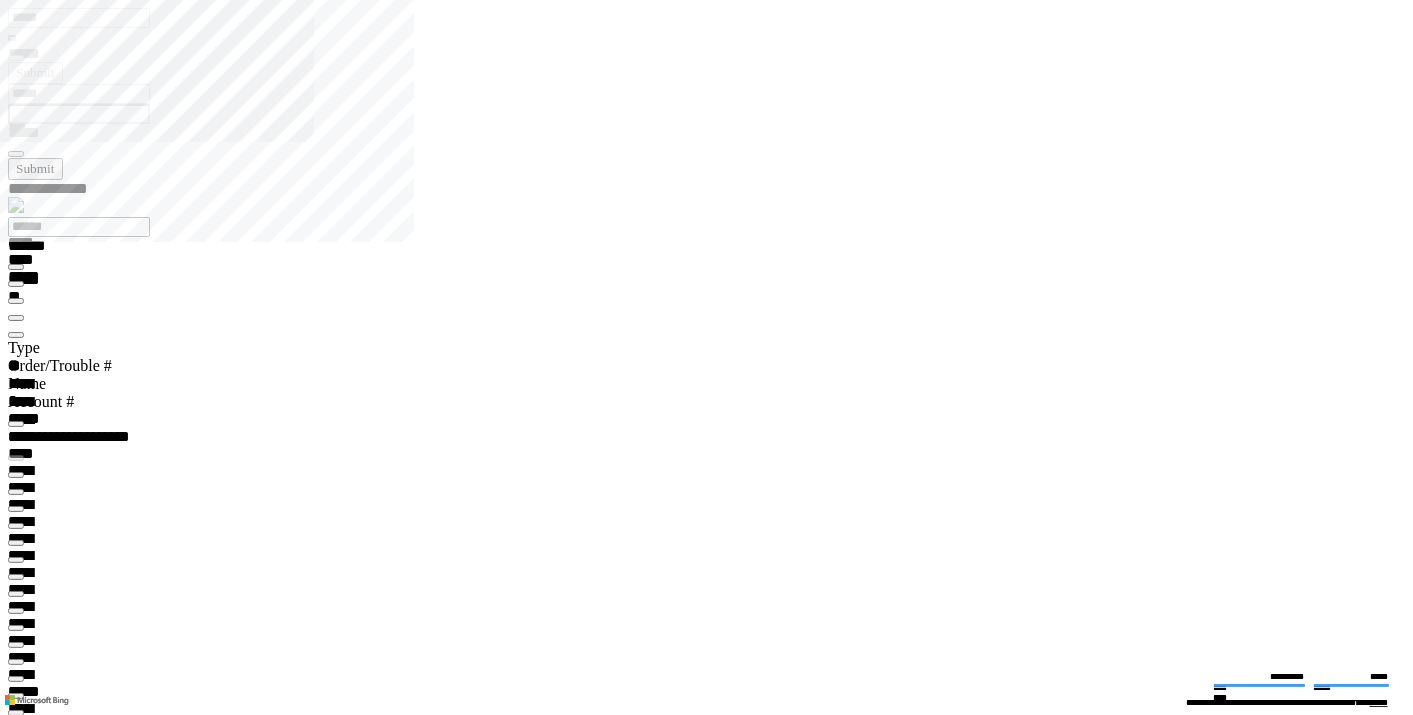 type on "**********" 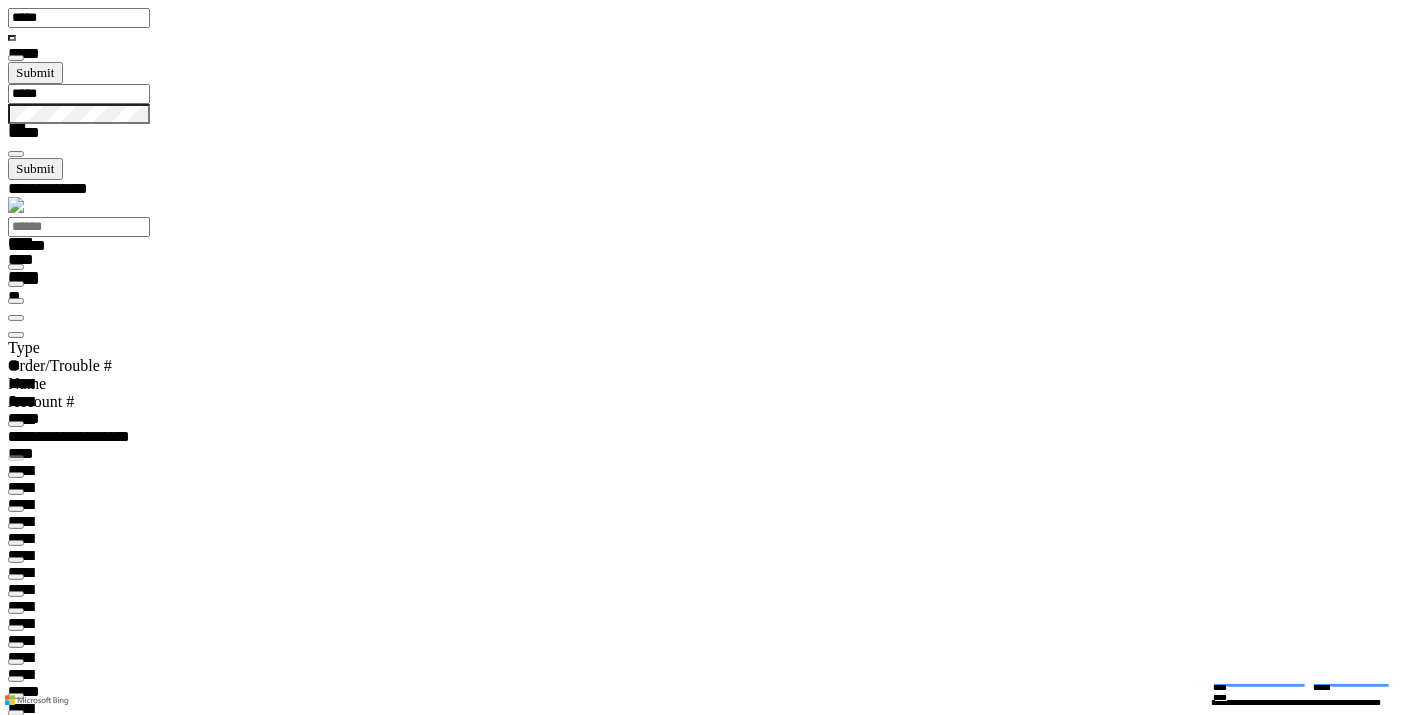 scroll, scrollTop: 99969, scrollLeft: 99877, axis: both 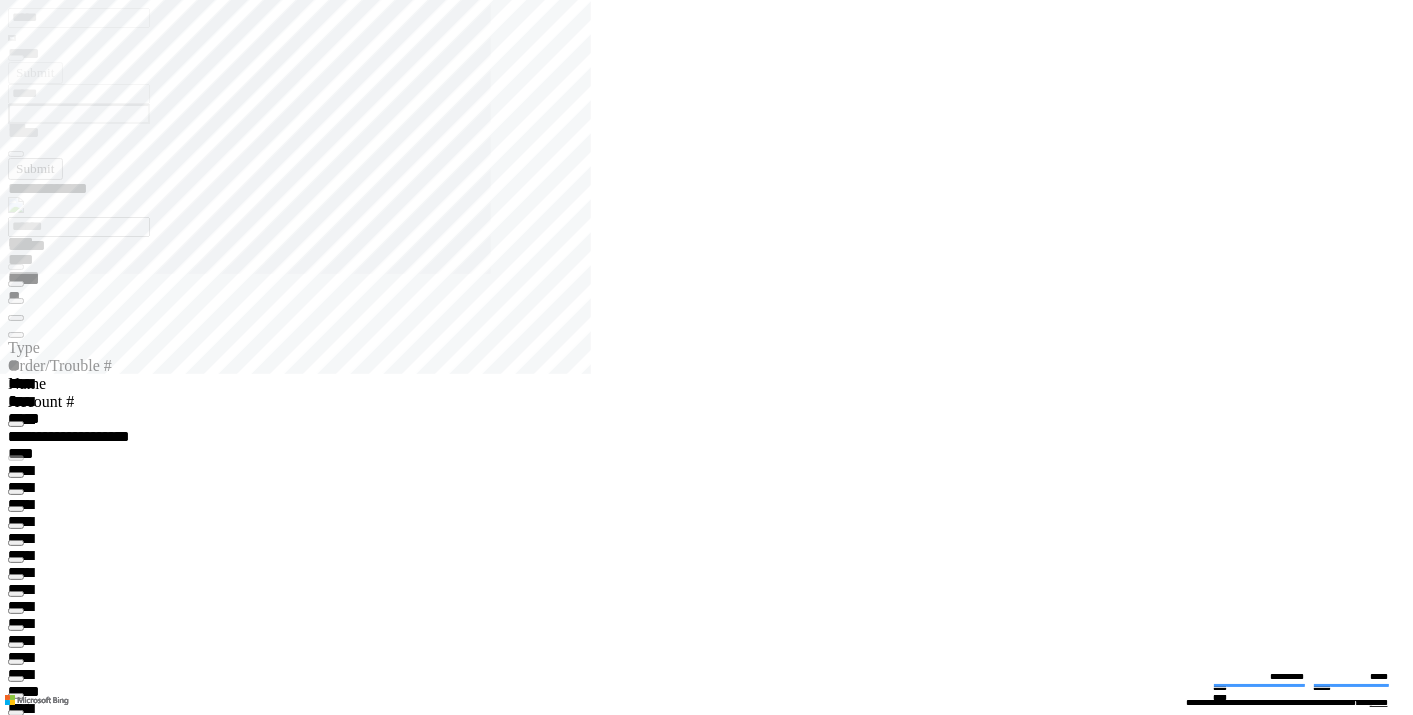click on "**********" at bounding box center (450, 27532) 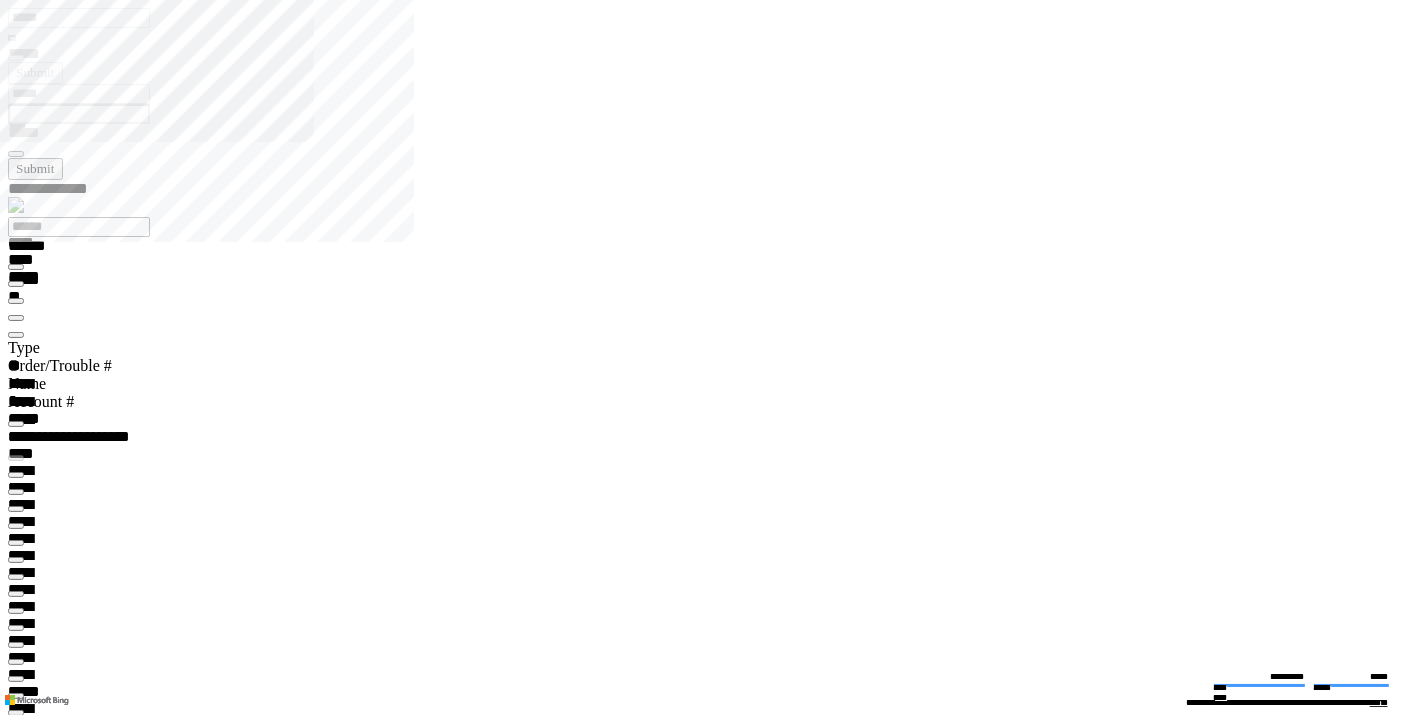 type on "*********" 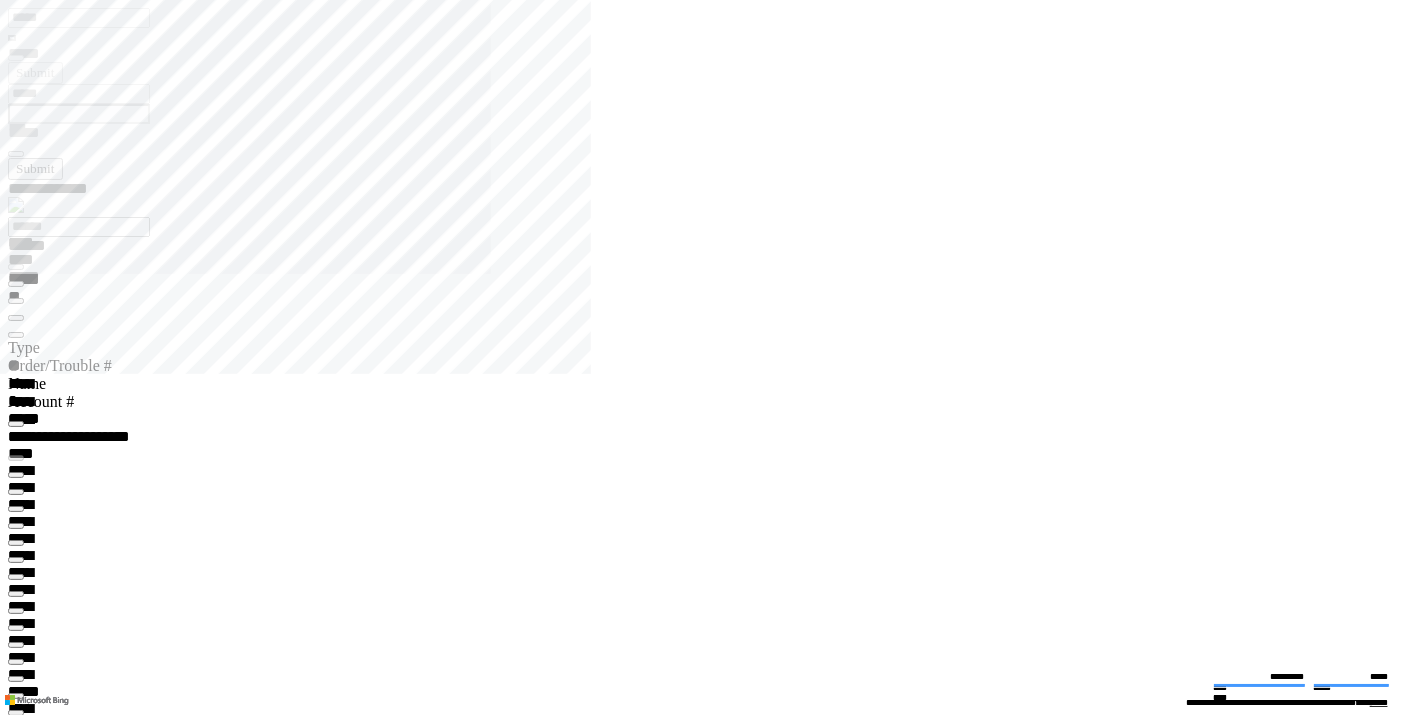 click on "**********" at bounding box center (74, 27980) 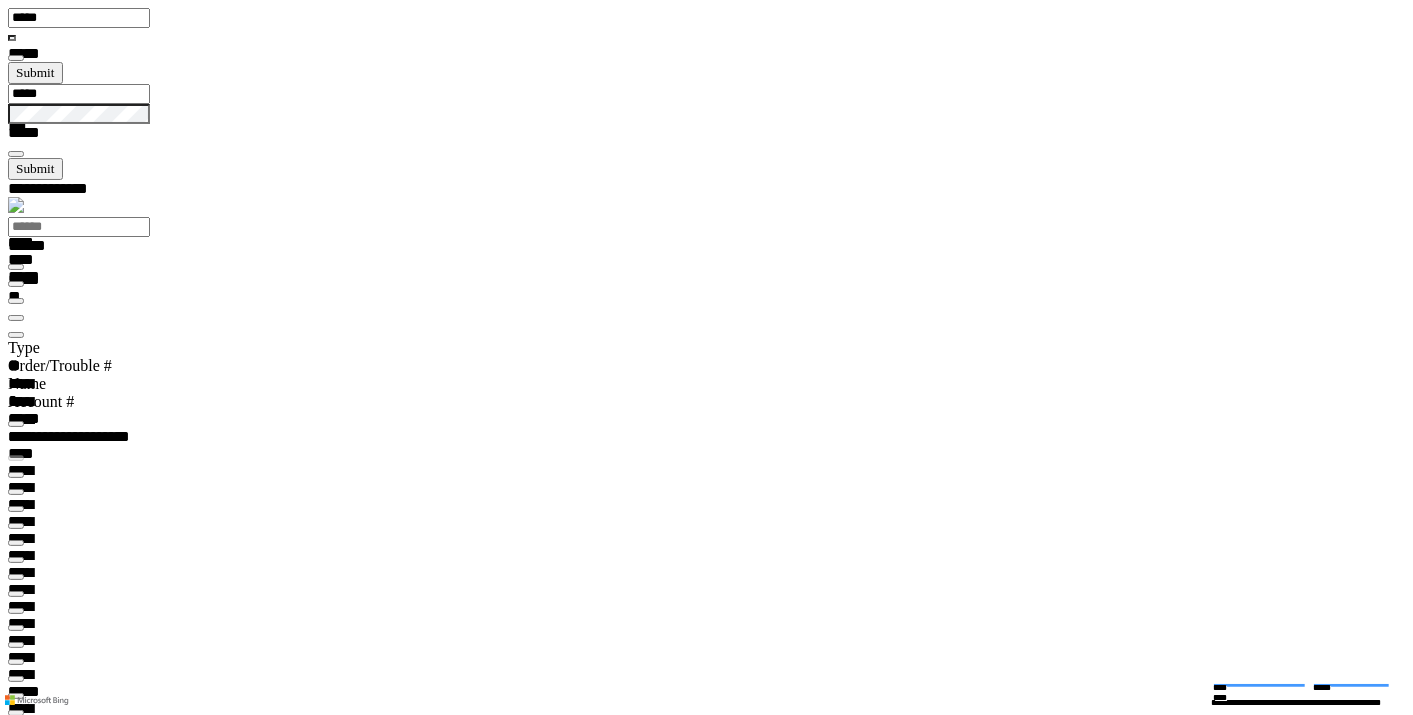 scroll, scrollTop: 0, scrollLeft: 0, axis: both 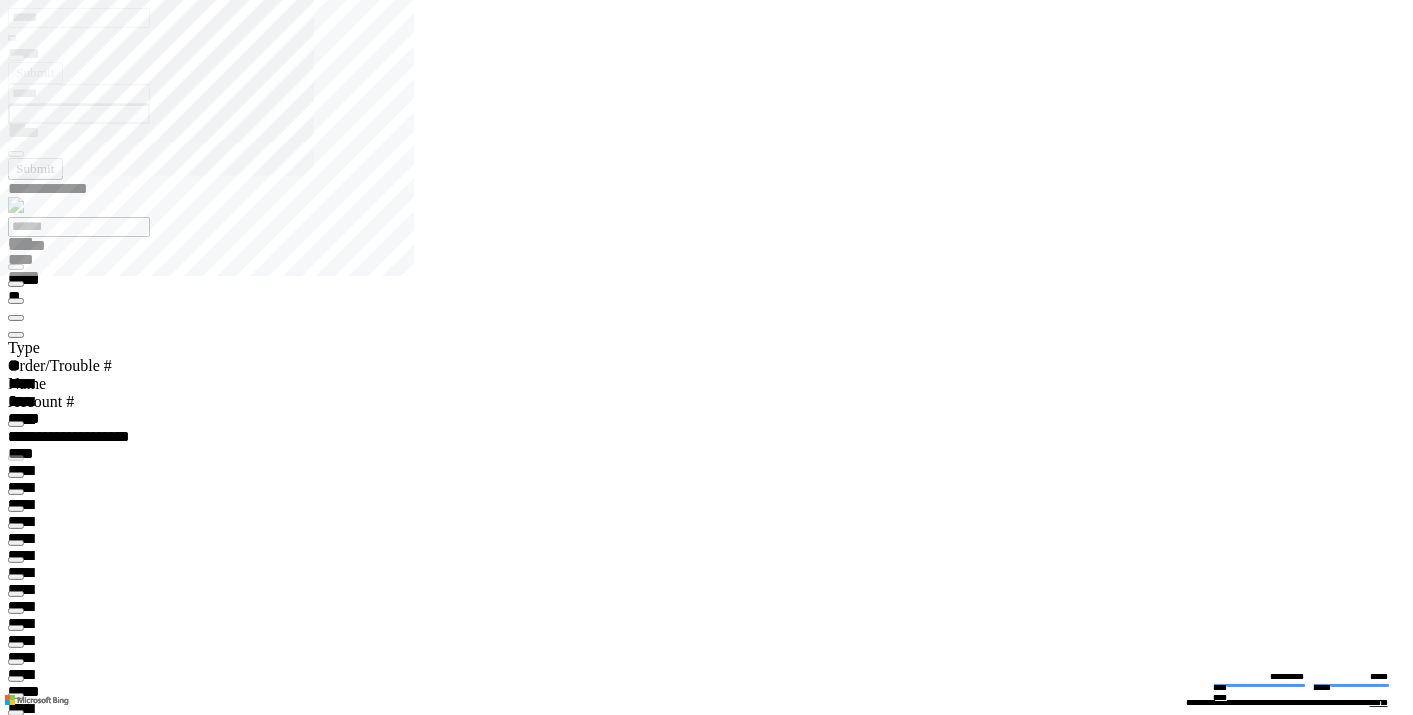 type on "*********" 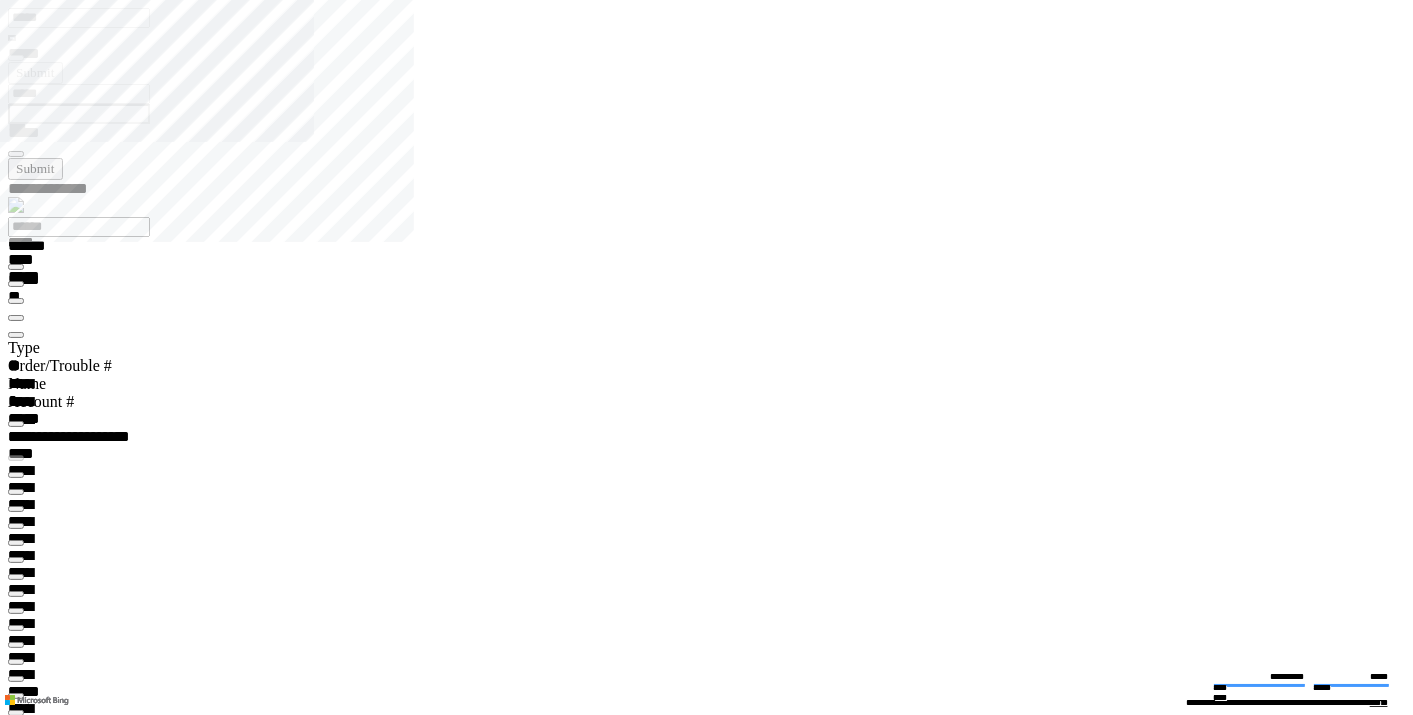 click at bounding box center [16, 20281] 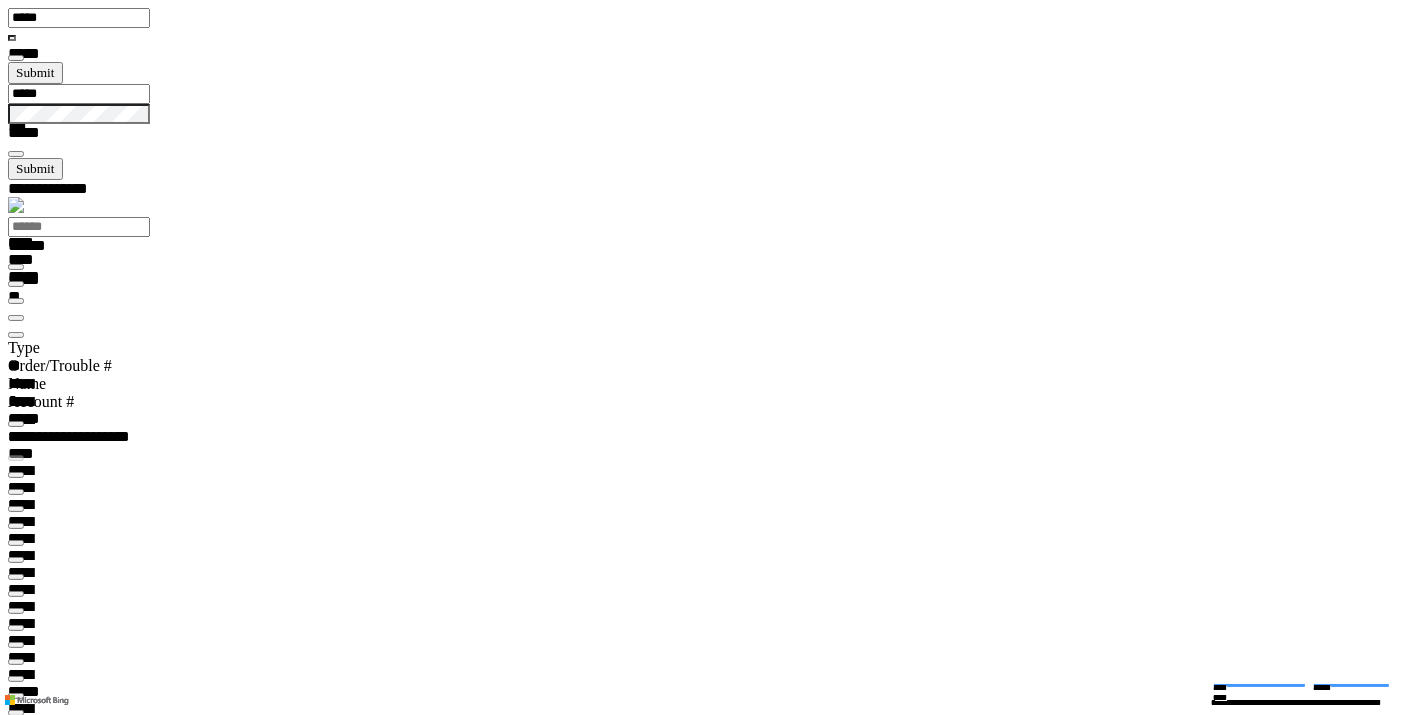 scroll, scrollTop: 217, scrollLeft: 0, axis: vertical 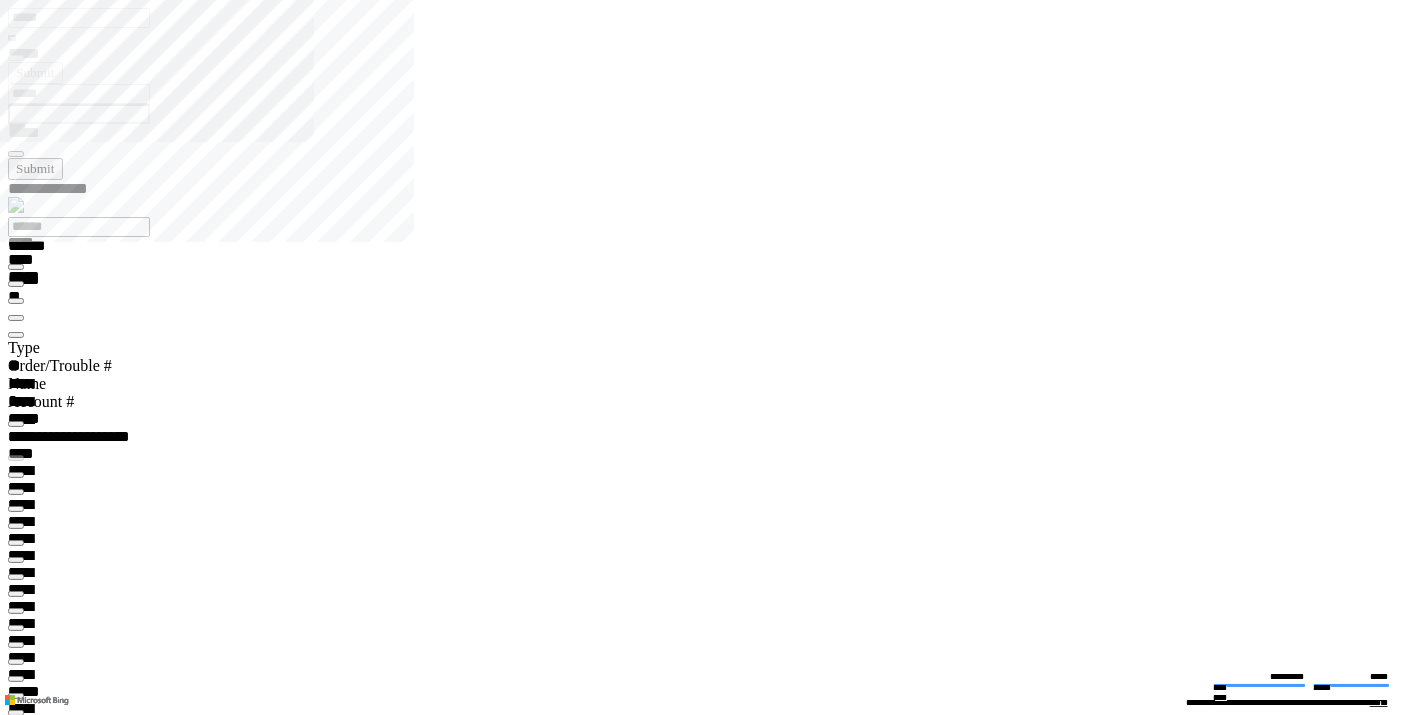 type 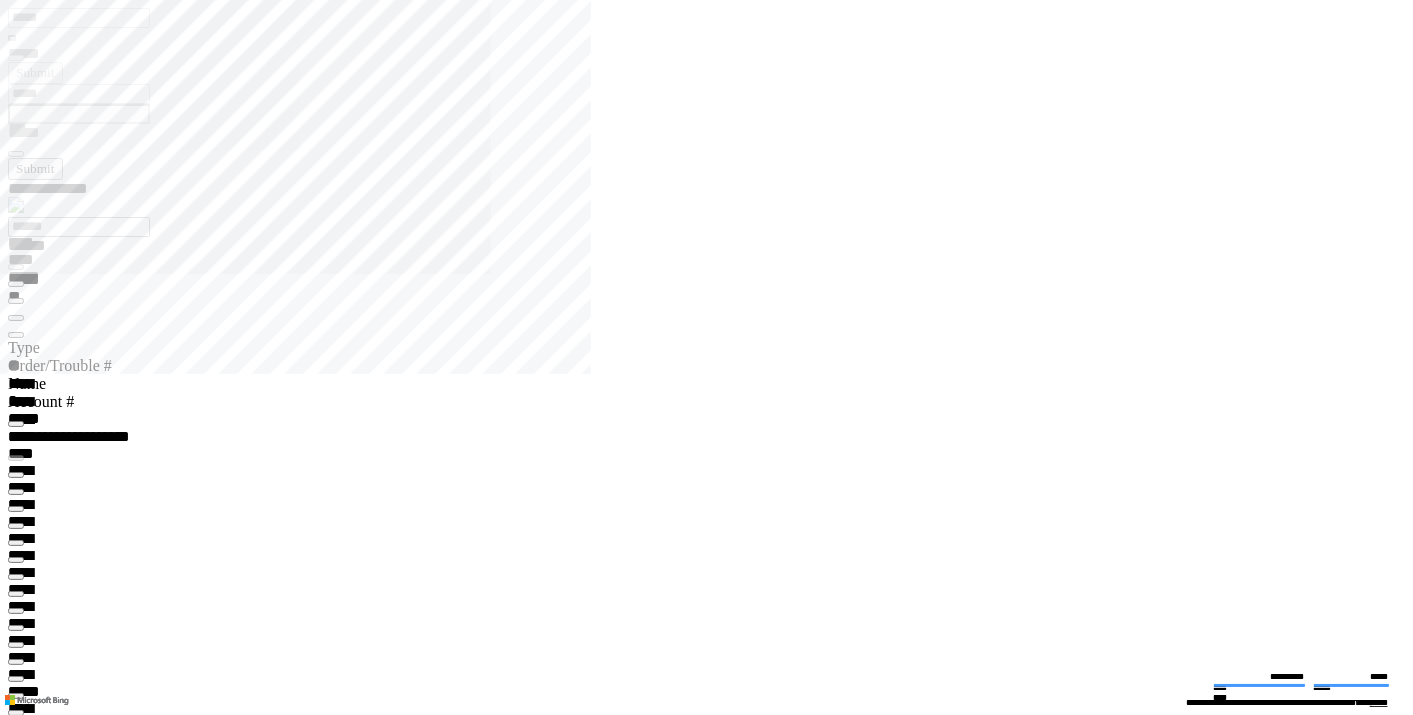 click on "**********" at bounding box center [70, 27650] 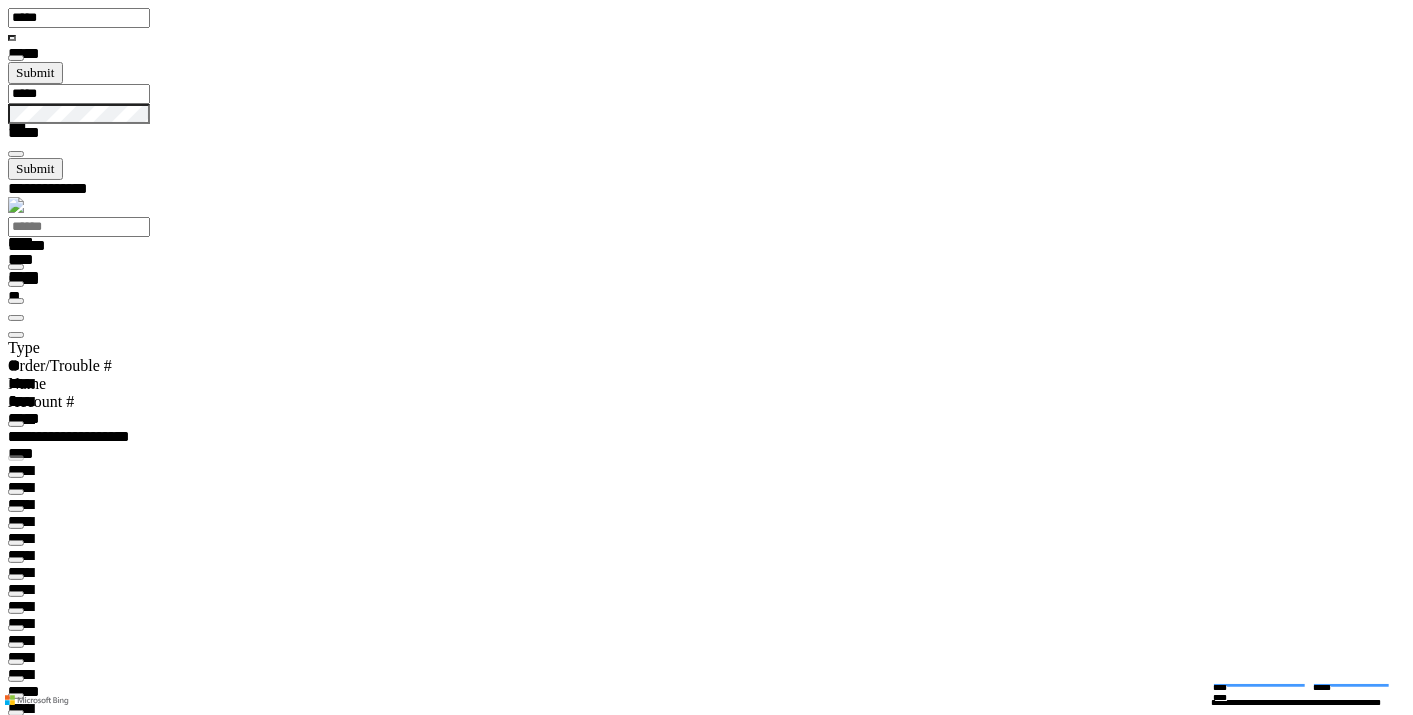 scroll, scrollTop: 0, scrollLeft: 0, axis: both 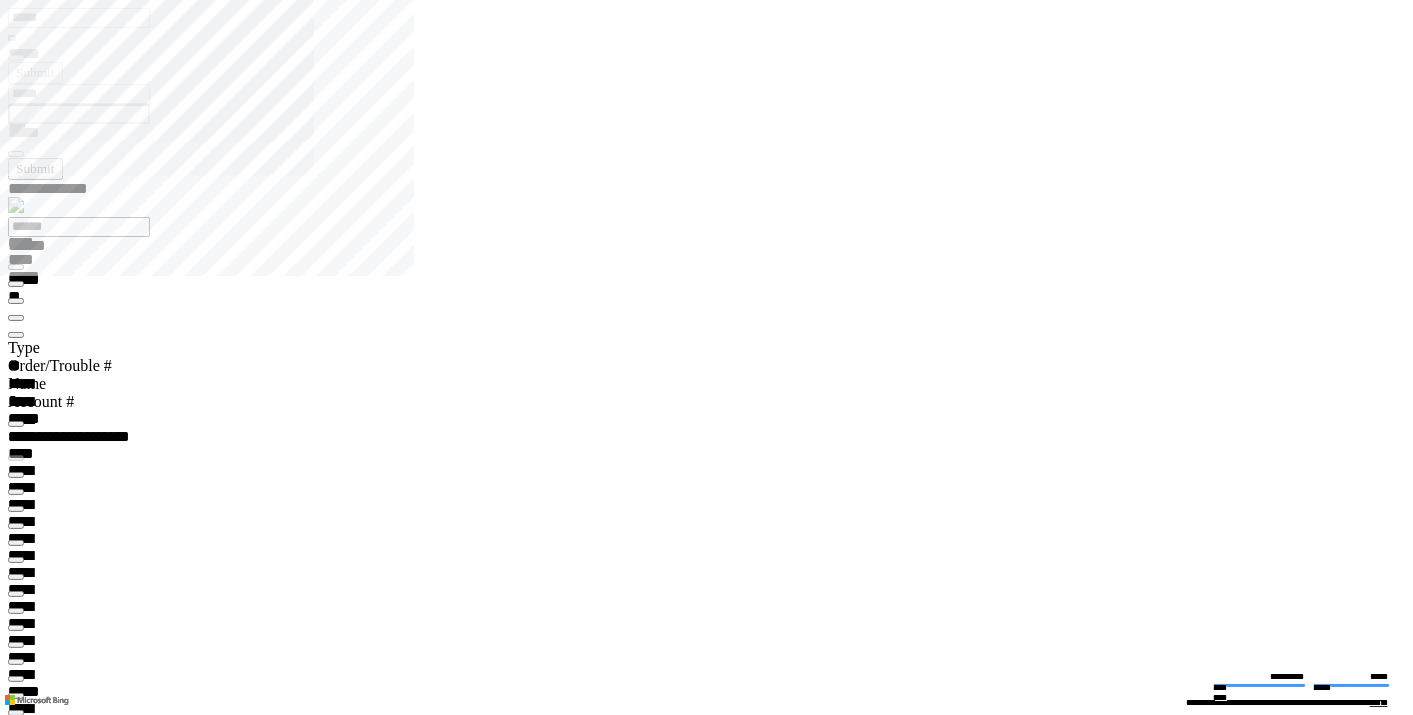 type on "*********" 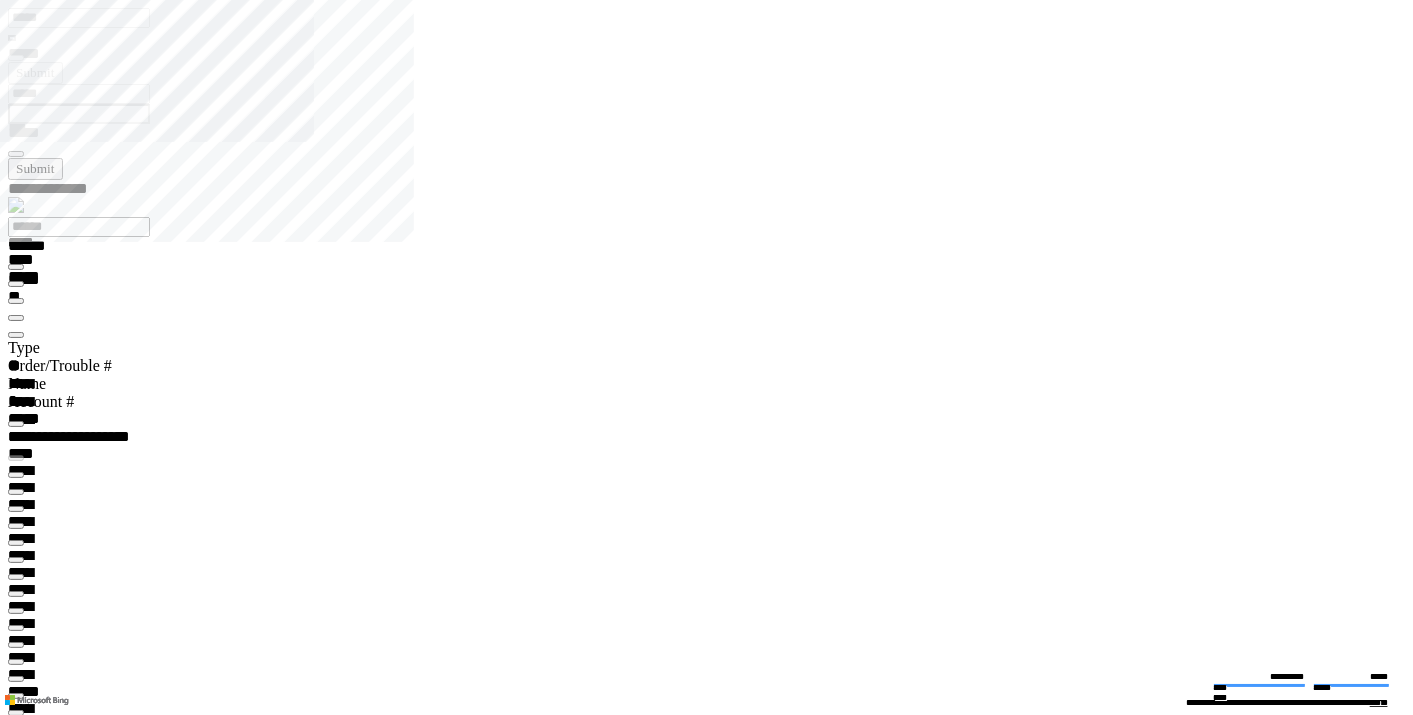 scroll, scrollTop: 1086, scrollLeft: 0, axis: vertical 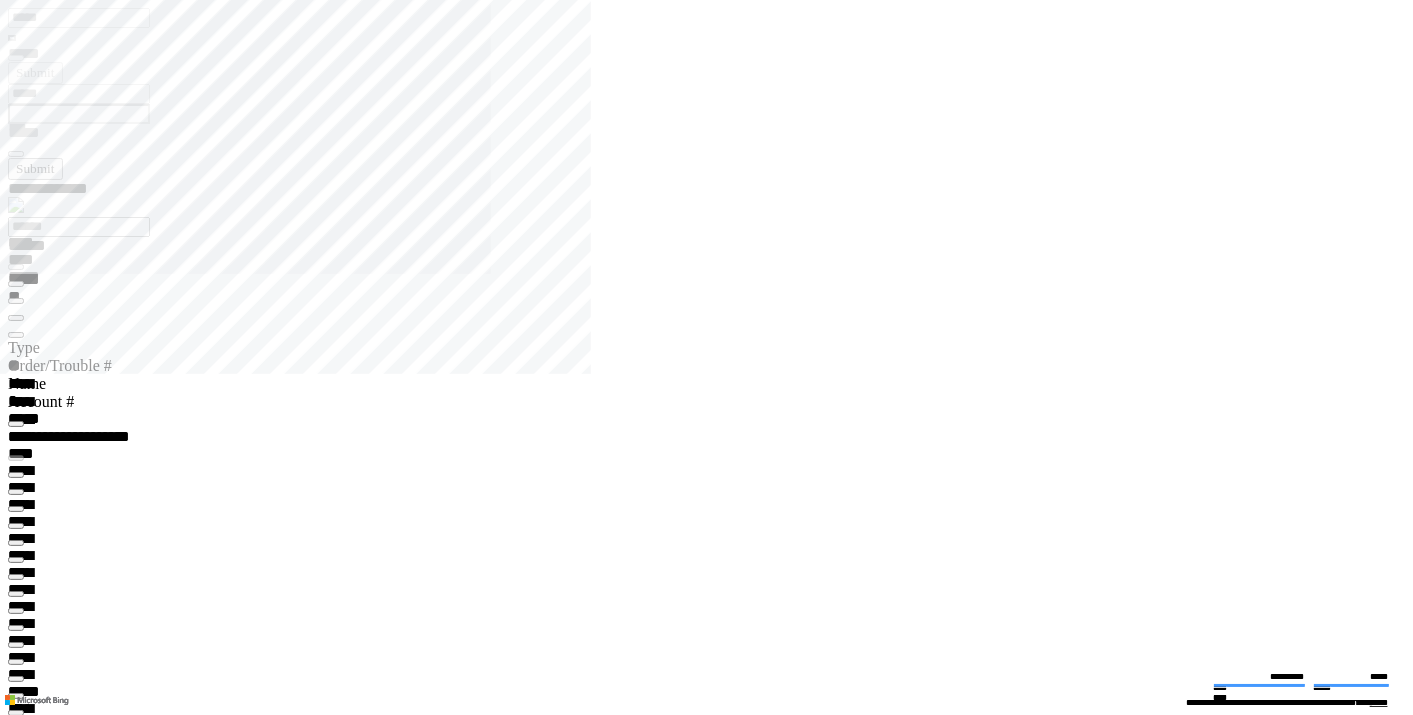 click on "**********" at bounding box center (74, 27457) 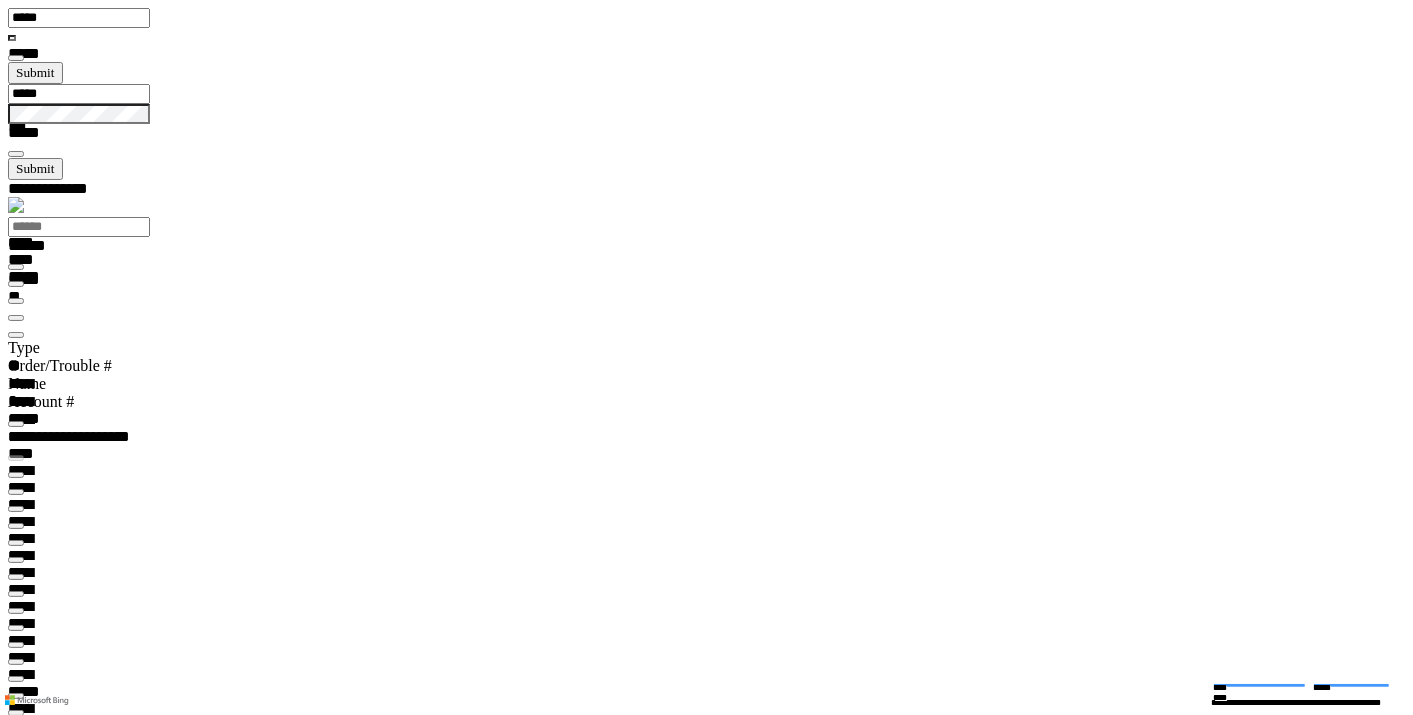 scroll, scrollTop: 99969, scrollLeft: 99788, axis: both 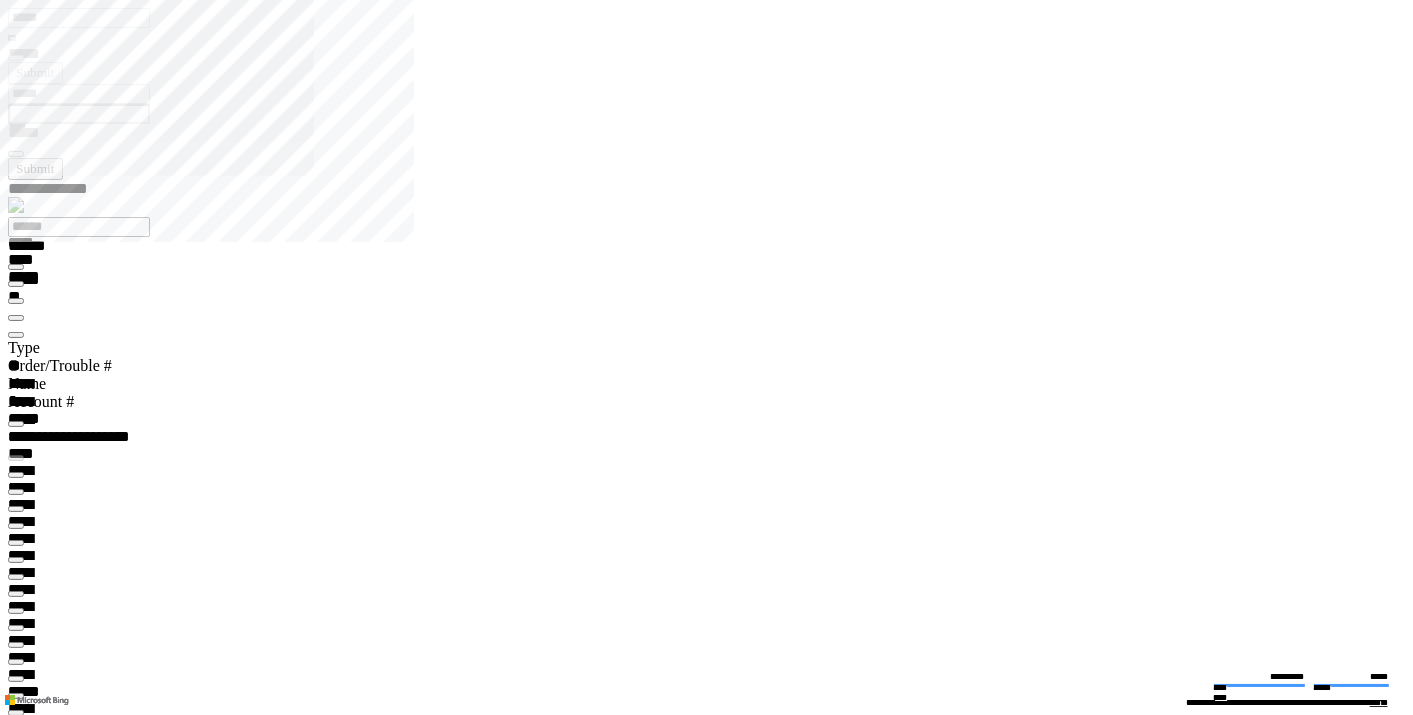 click at bounding box center [16, 18989] 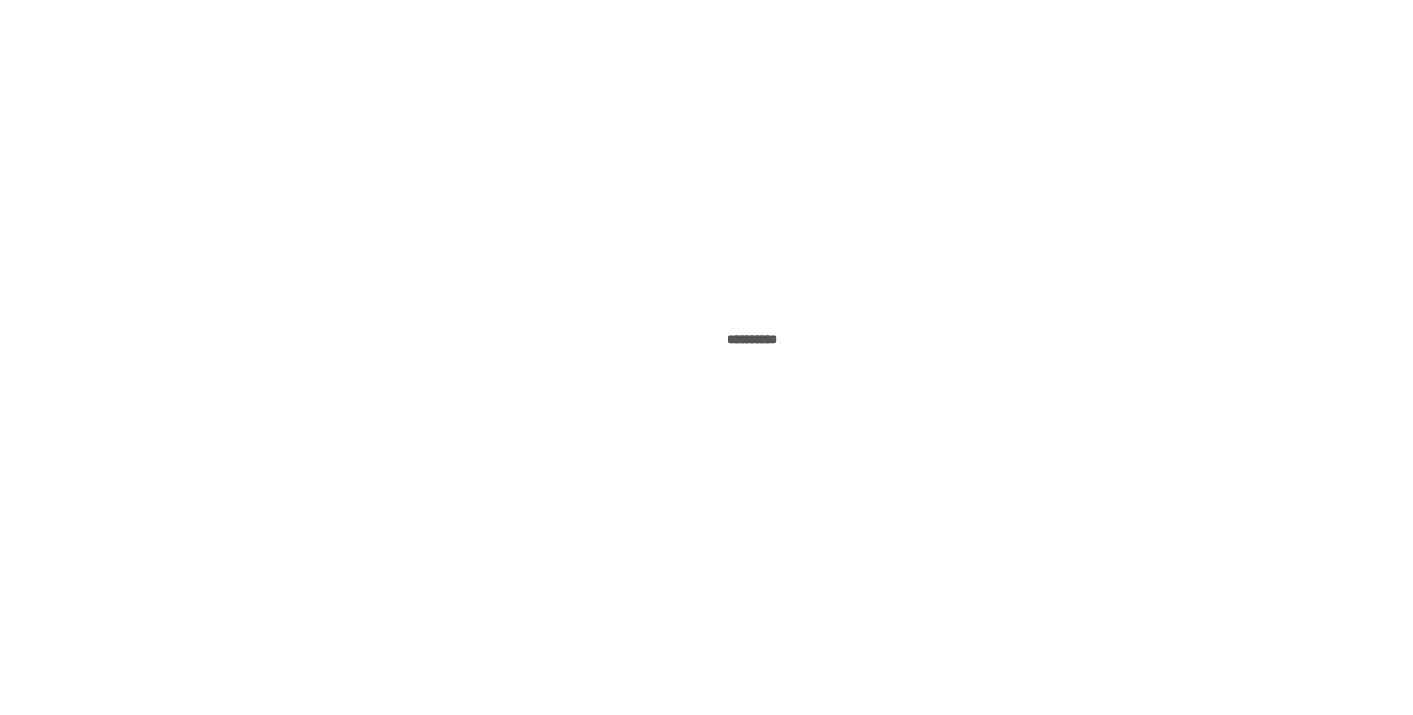 scroll, scrollTop: 0, scrollLeft: 0, axis: both 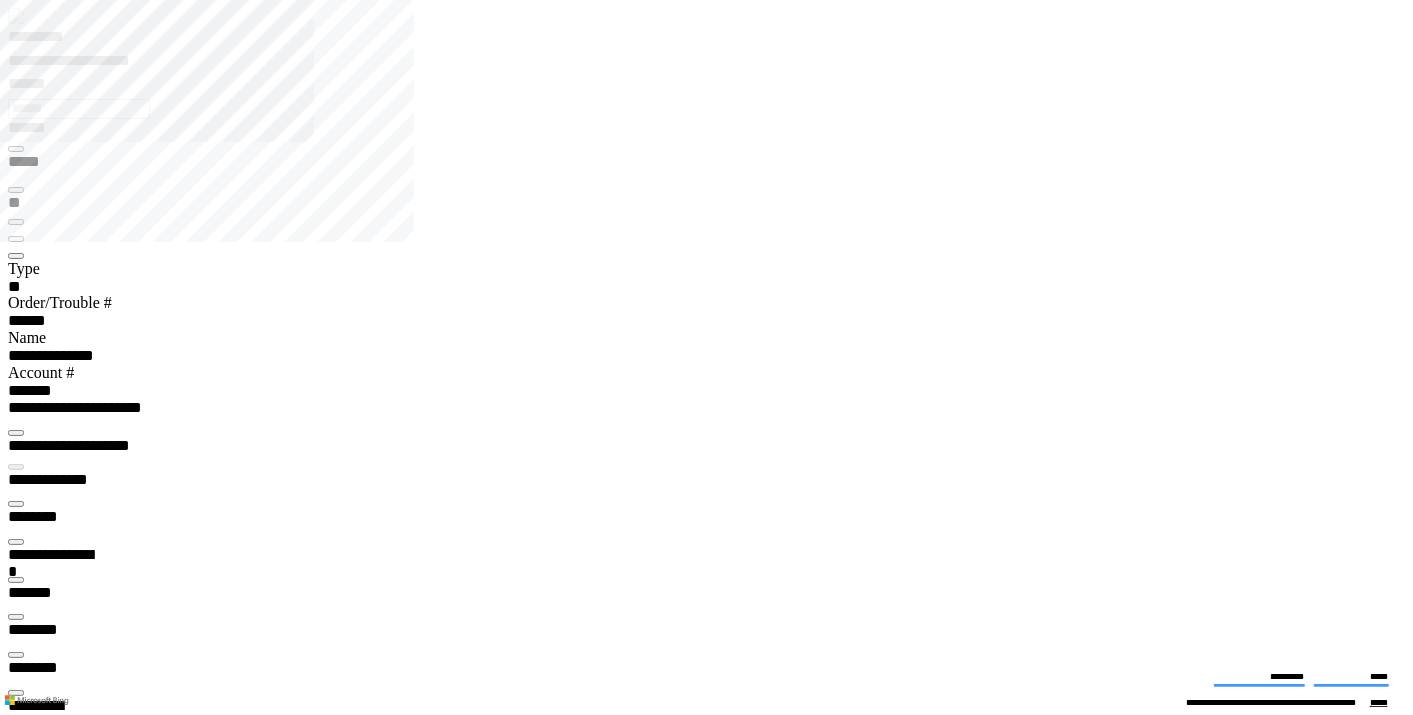 click at bounding box center [16, 3827] 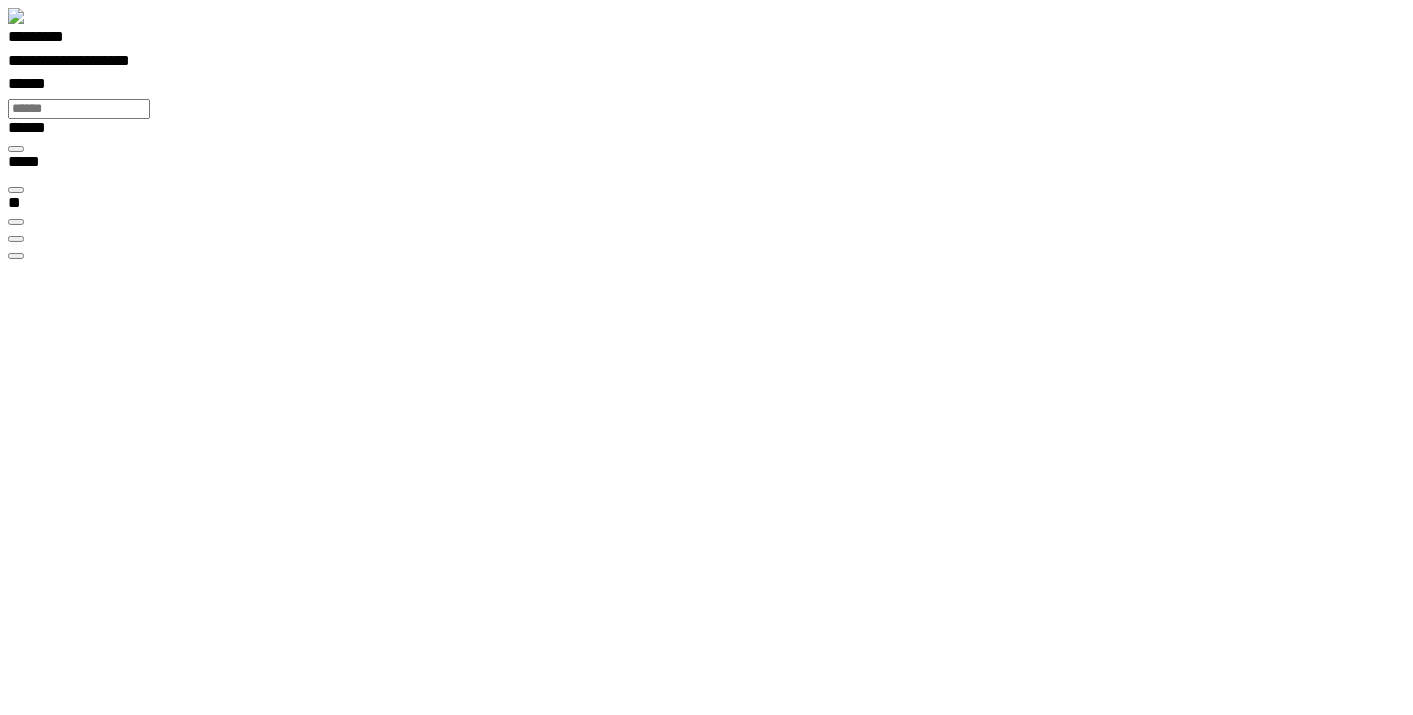 scroll, scrollTop: 99389, scrollLeft: 99800, axis: both 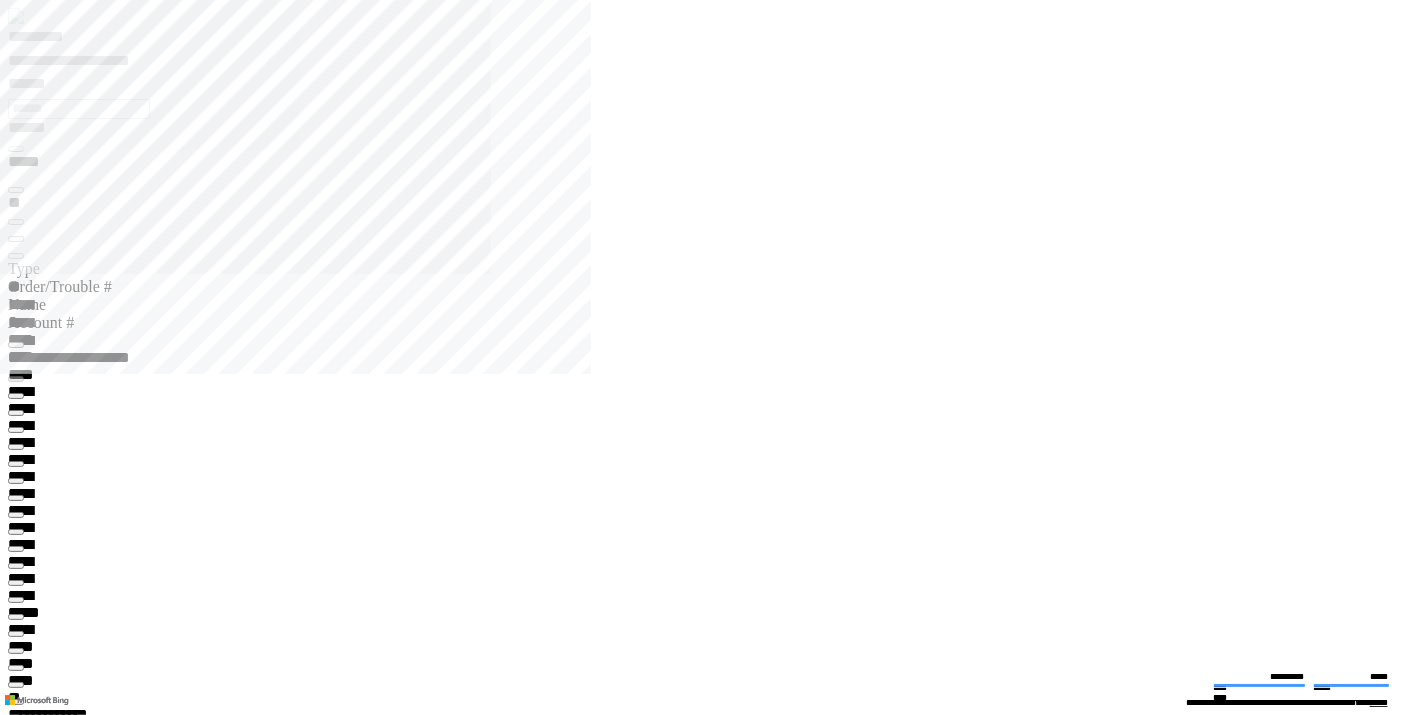 click on "**********" at bounding box center [74, 17204] 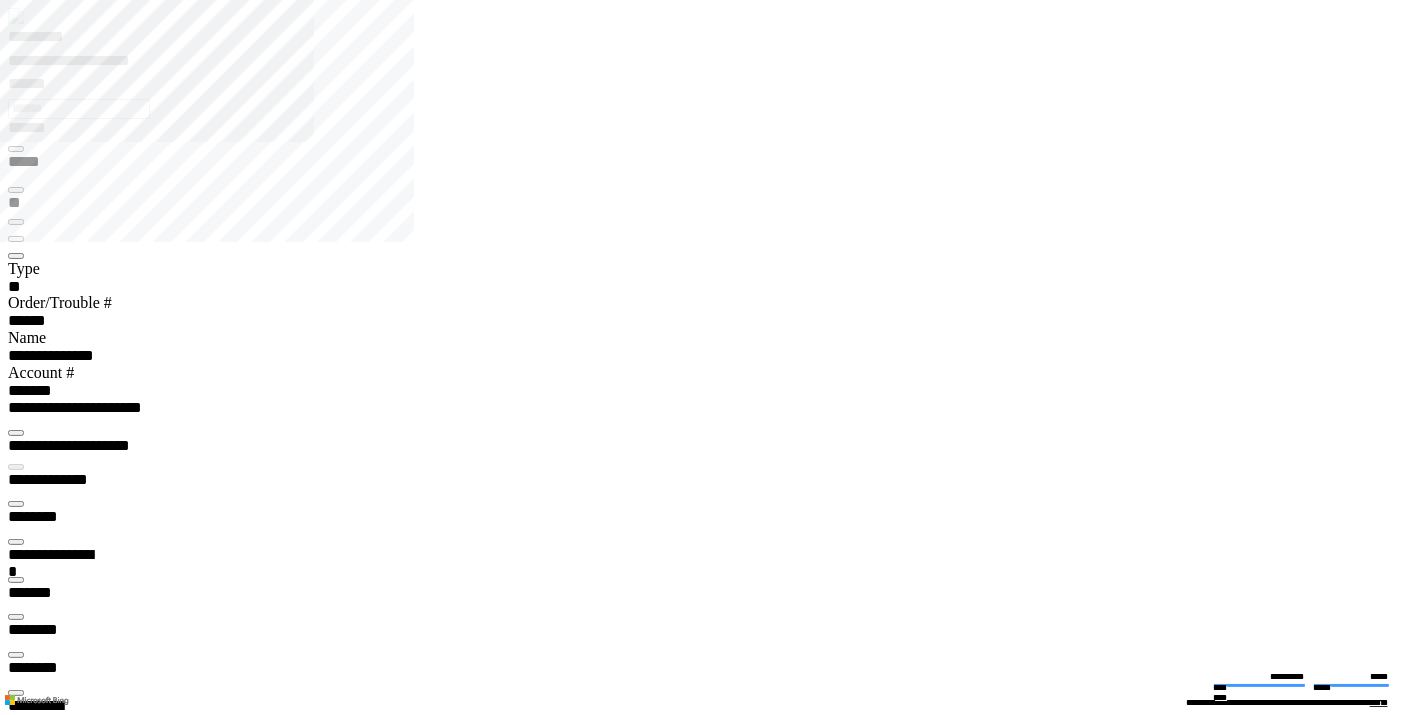 type on "*******" 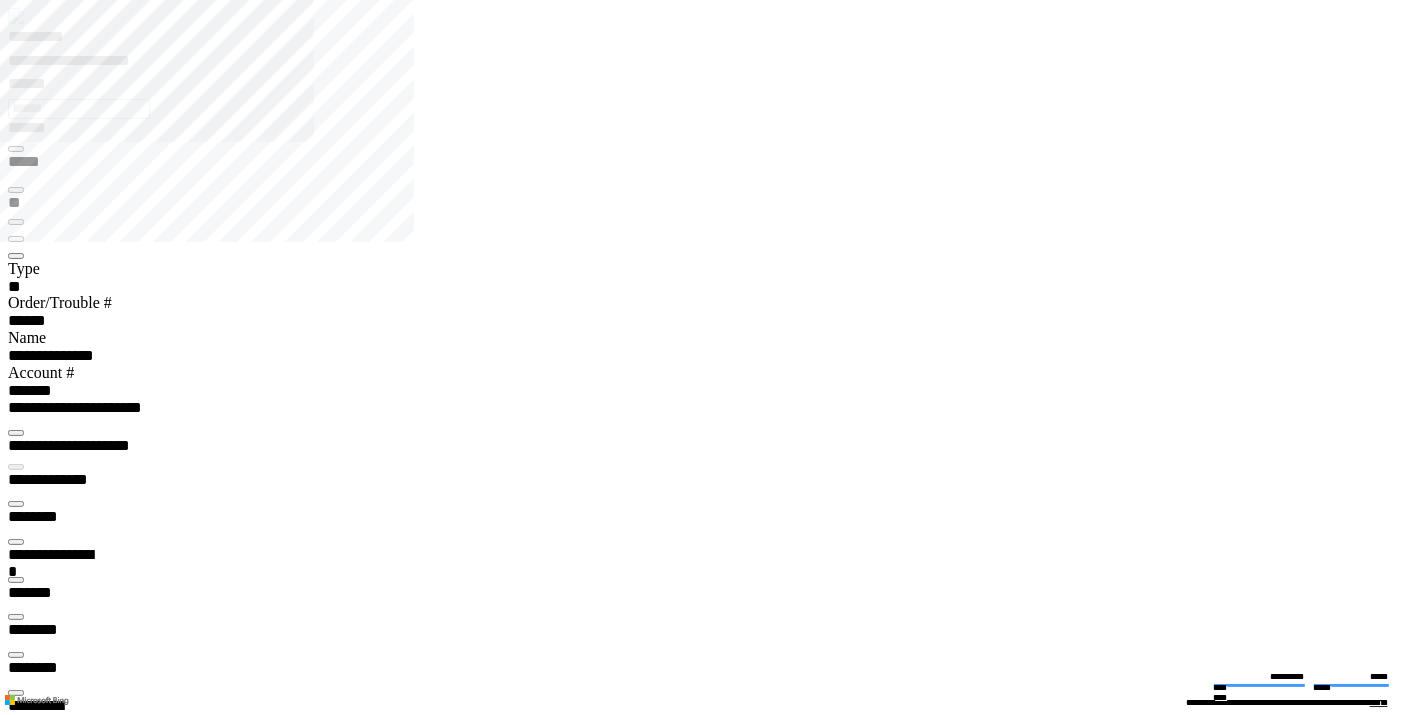 click at bounding box center (16, 3962) 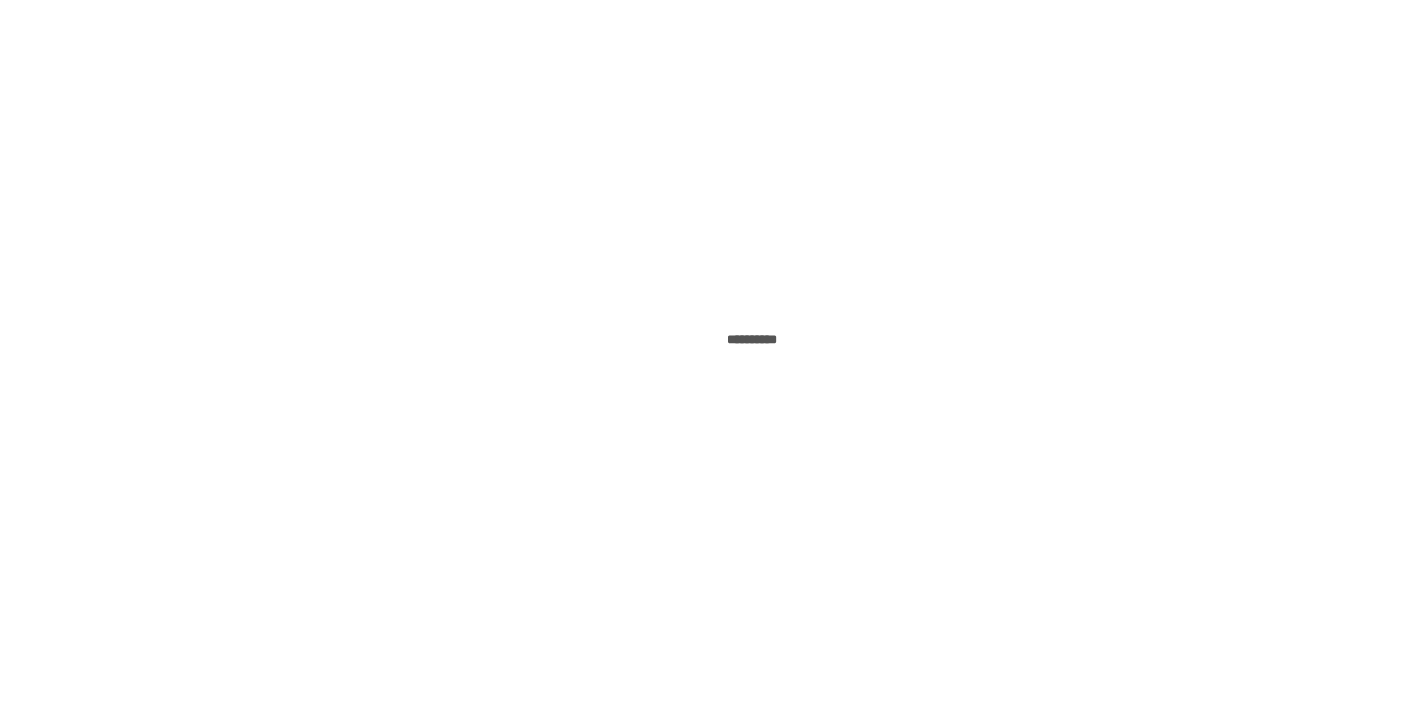 scroll, scrollTop: 0, scrollLeft: 0, axis: both 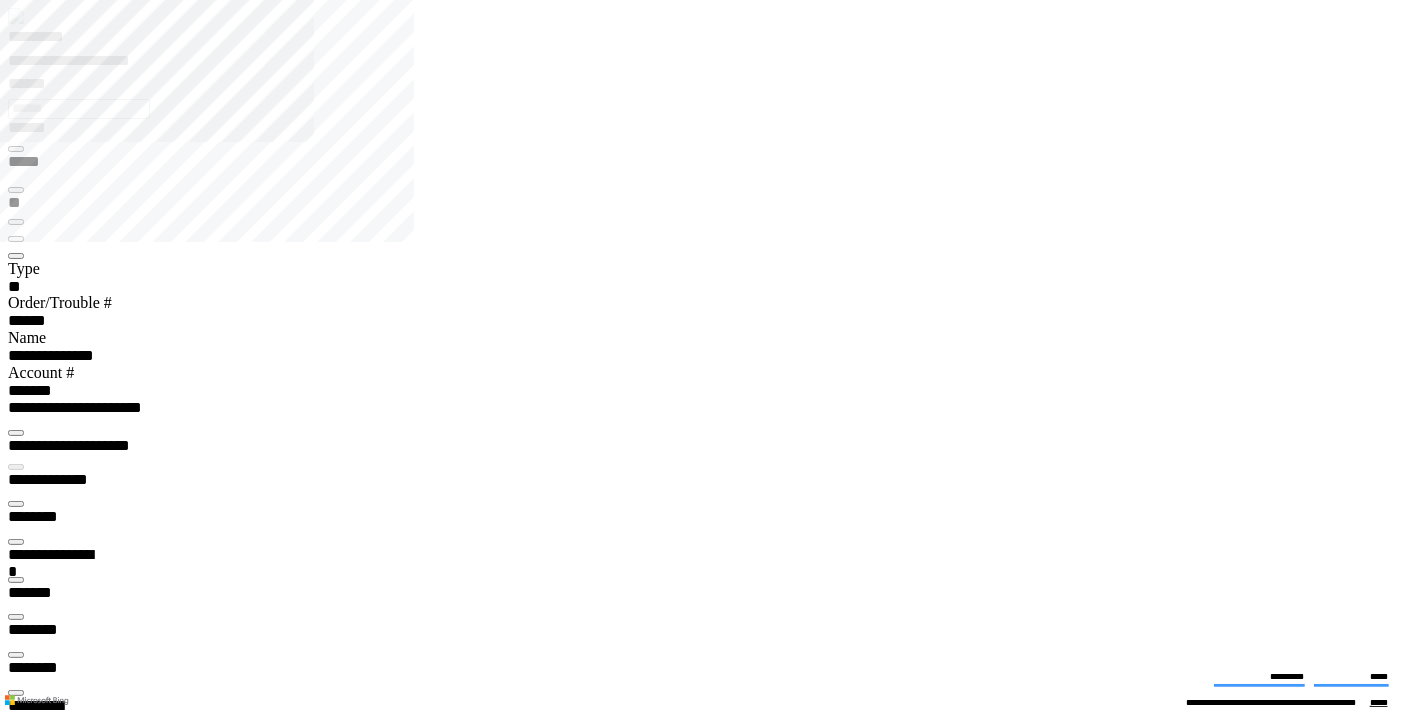 type on "*******" 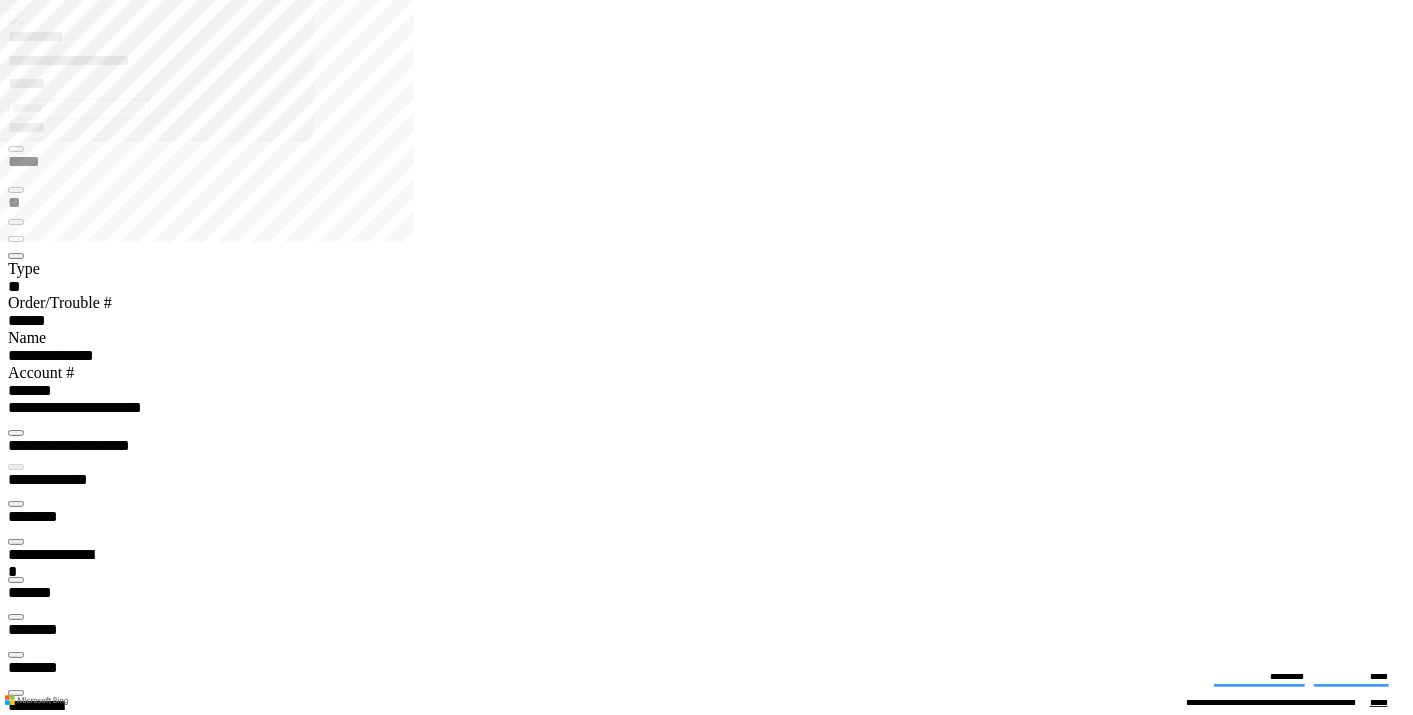 click at bounding box center [16, 433] 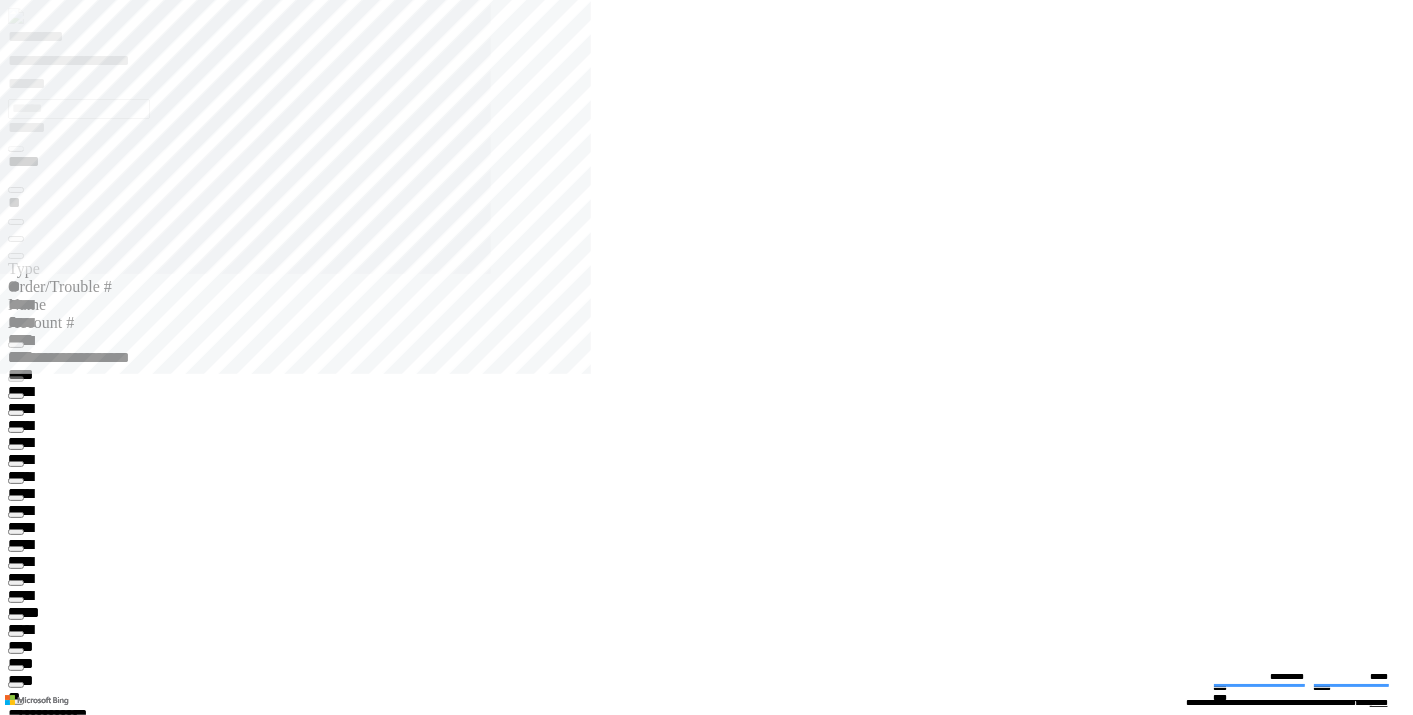 click on "**********" at bounding box center [74, 17233] 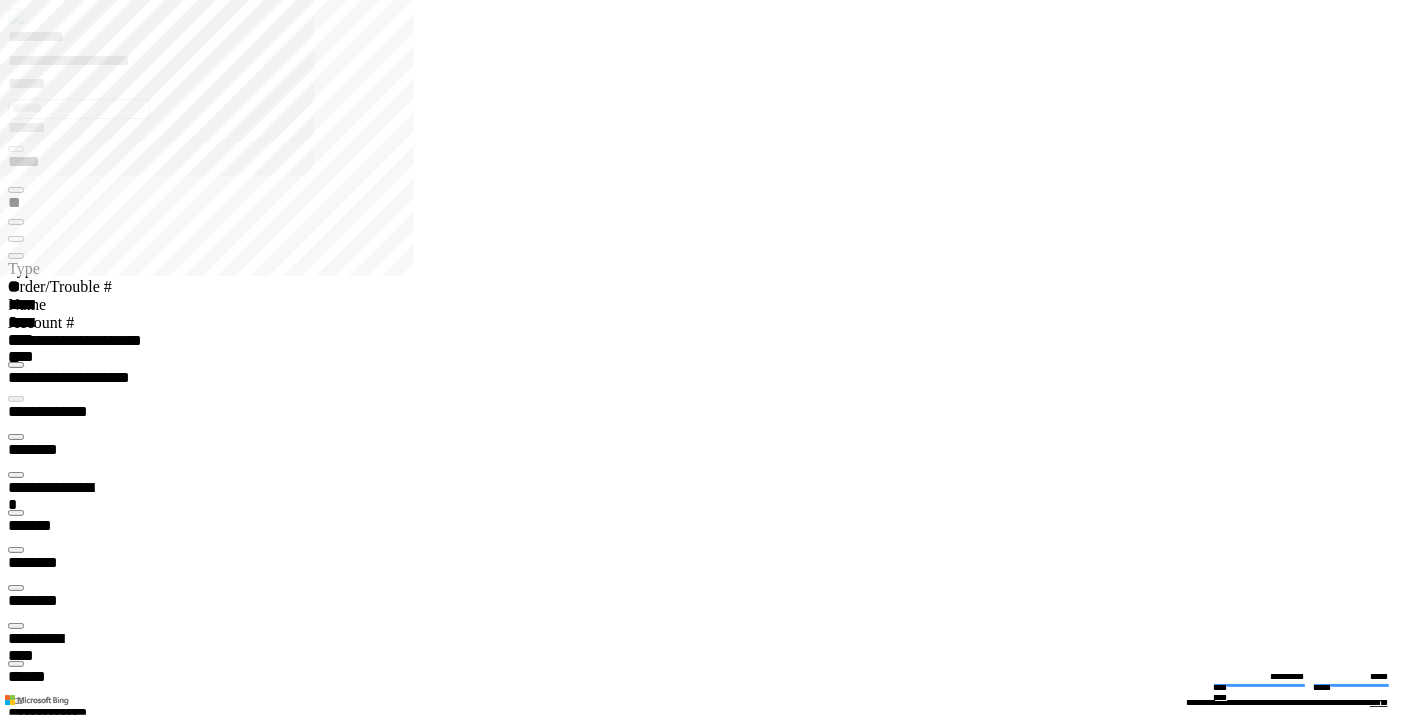 type on "*******" 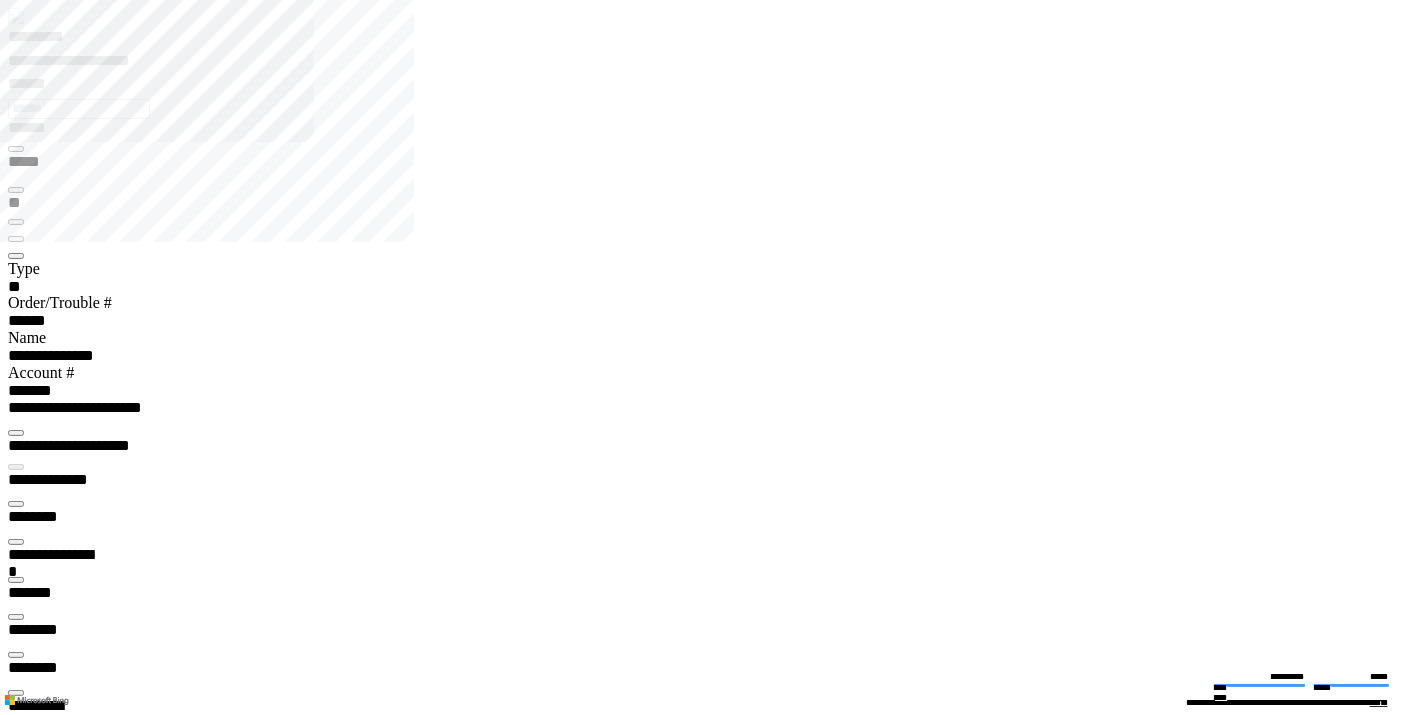 click at bounding box center [16, 4013] 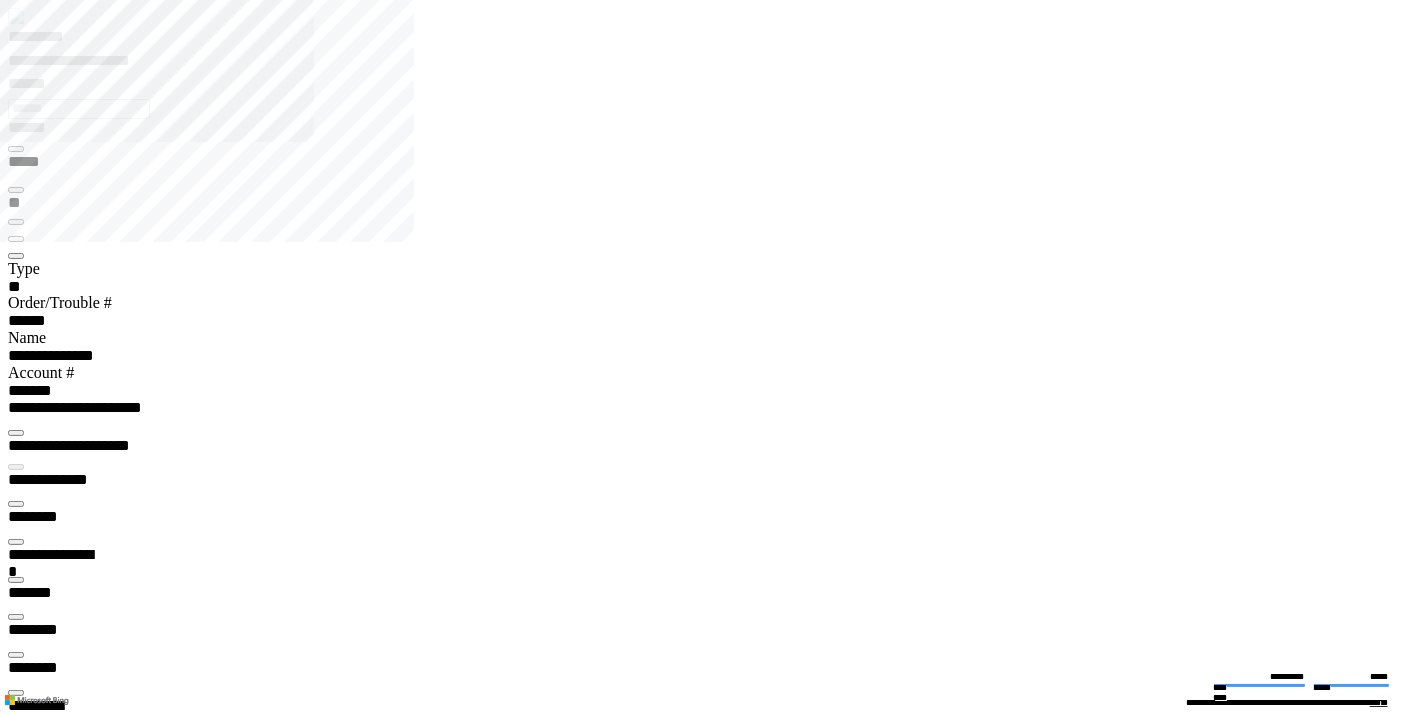 scroll, scrollTop: 99899, scrollLeft: 99301, axis: both 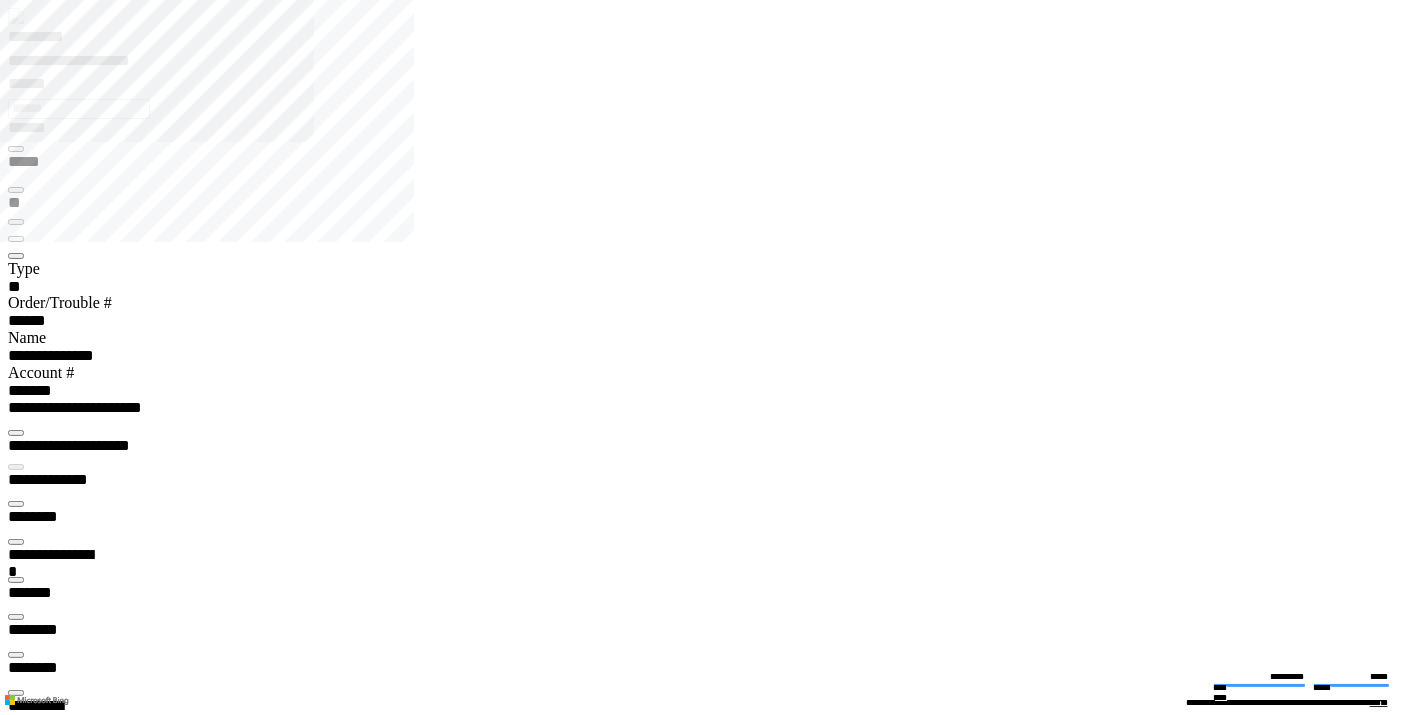 click at bounding box center [16, 16519] 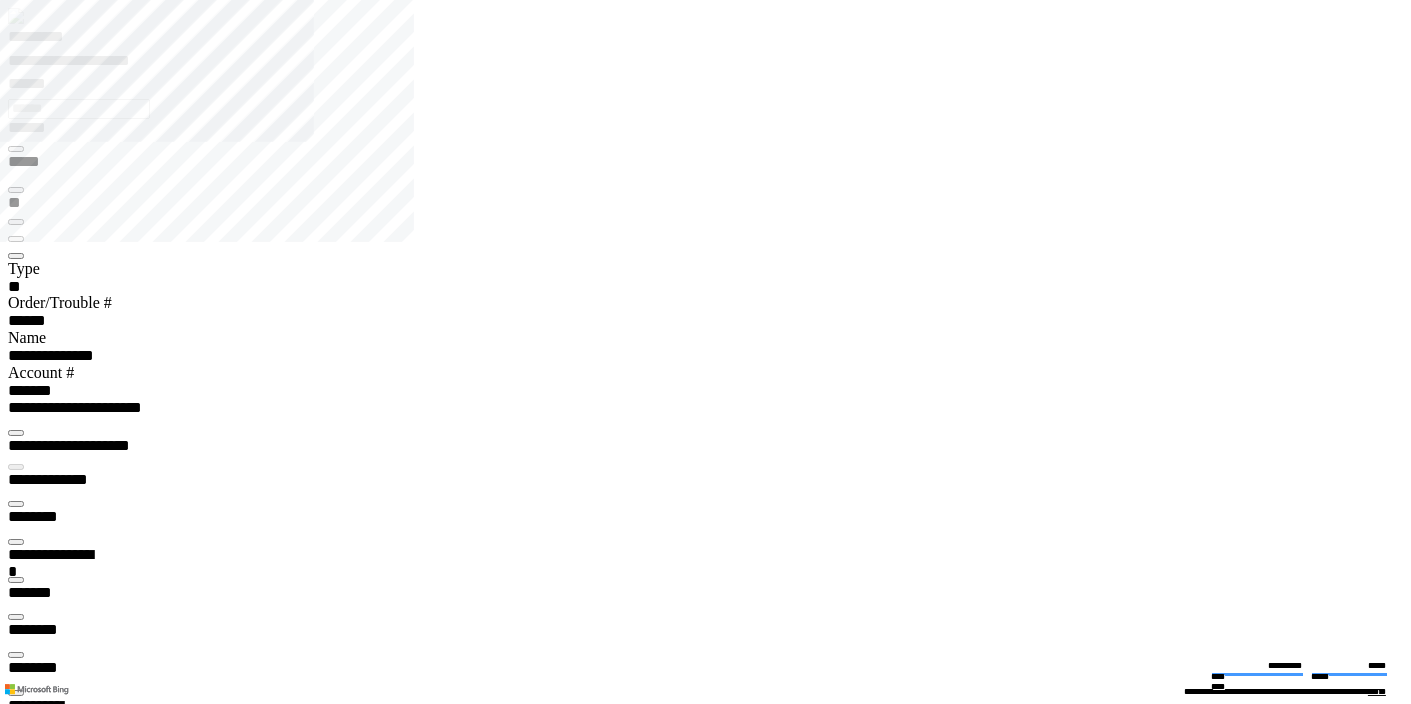 scroll, scrollTop: 599, scrollLeft: 200, axis: both 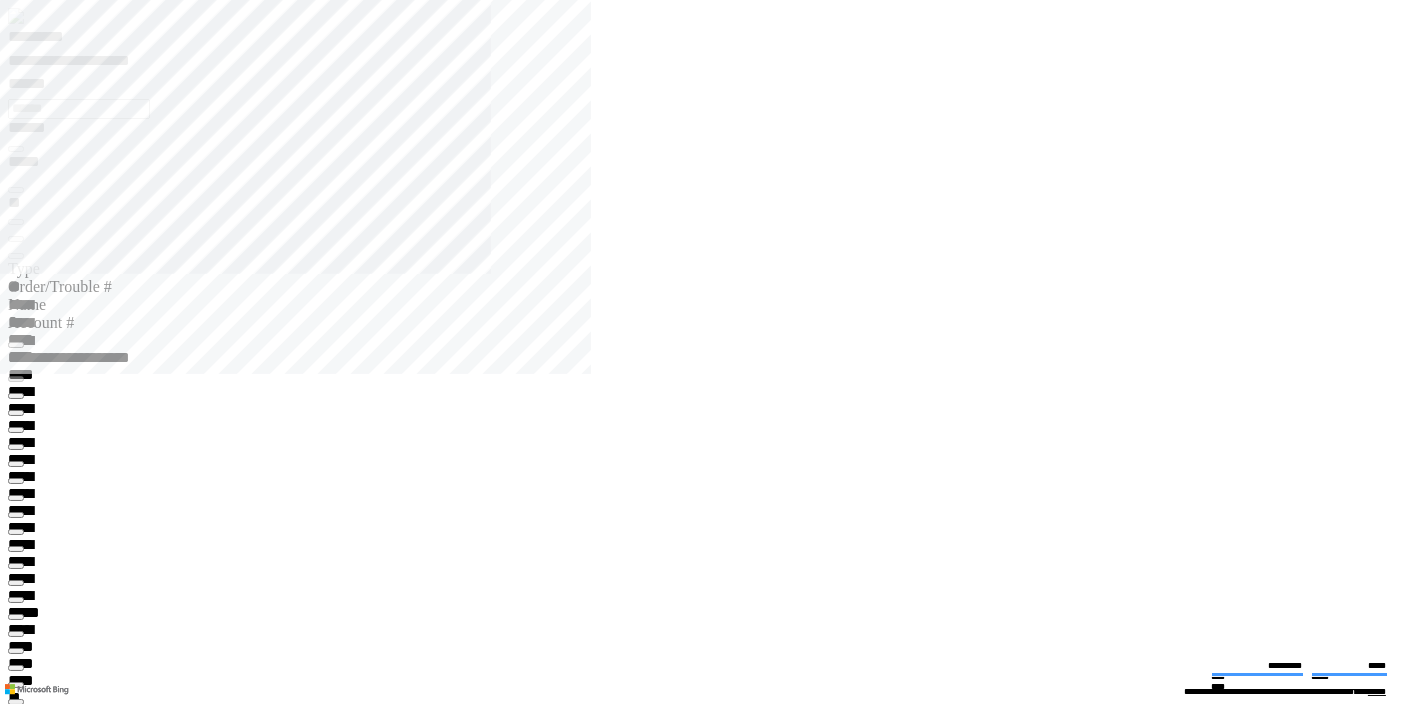 click on "**********" at bounding box center (74, 11855) 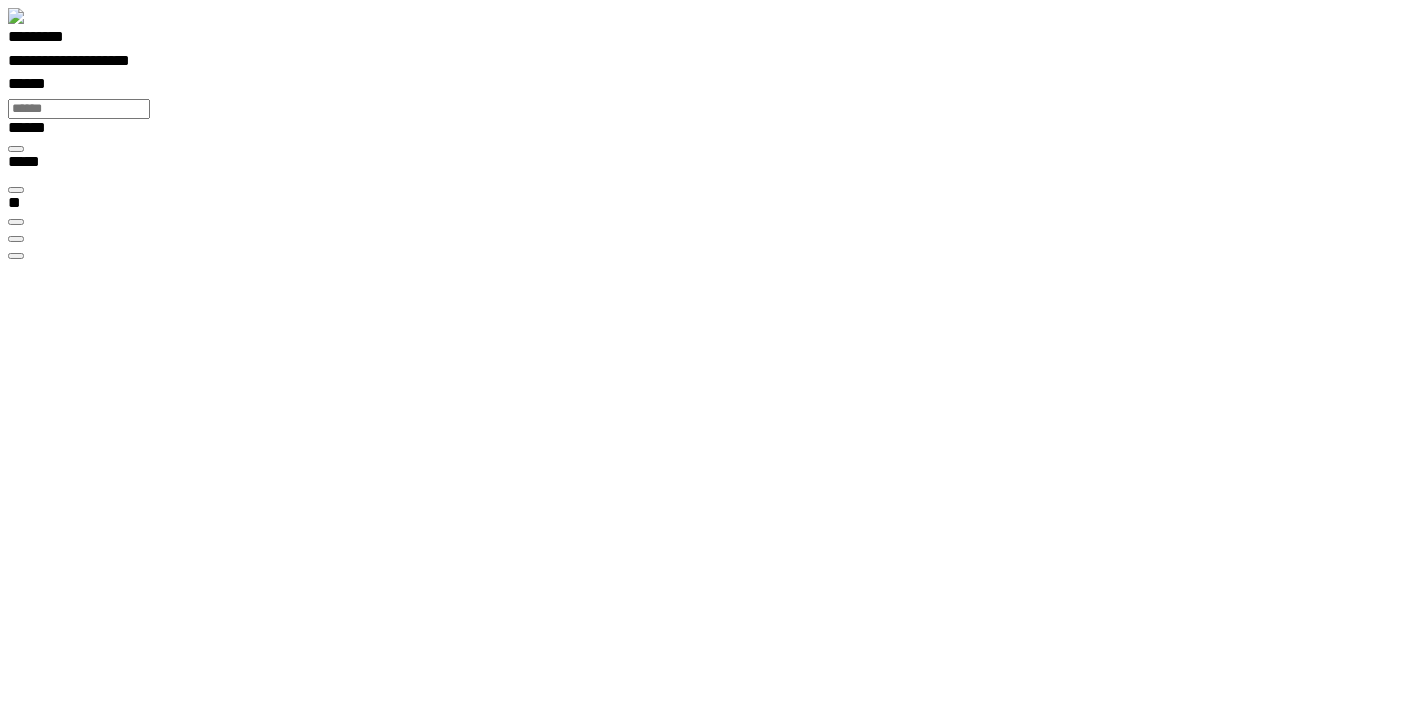 scroll, scrollTop: 99969, scrollLeft: 99788, axis: both 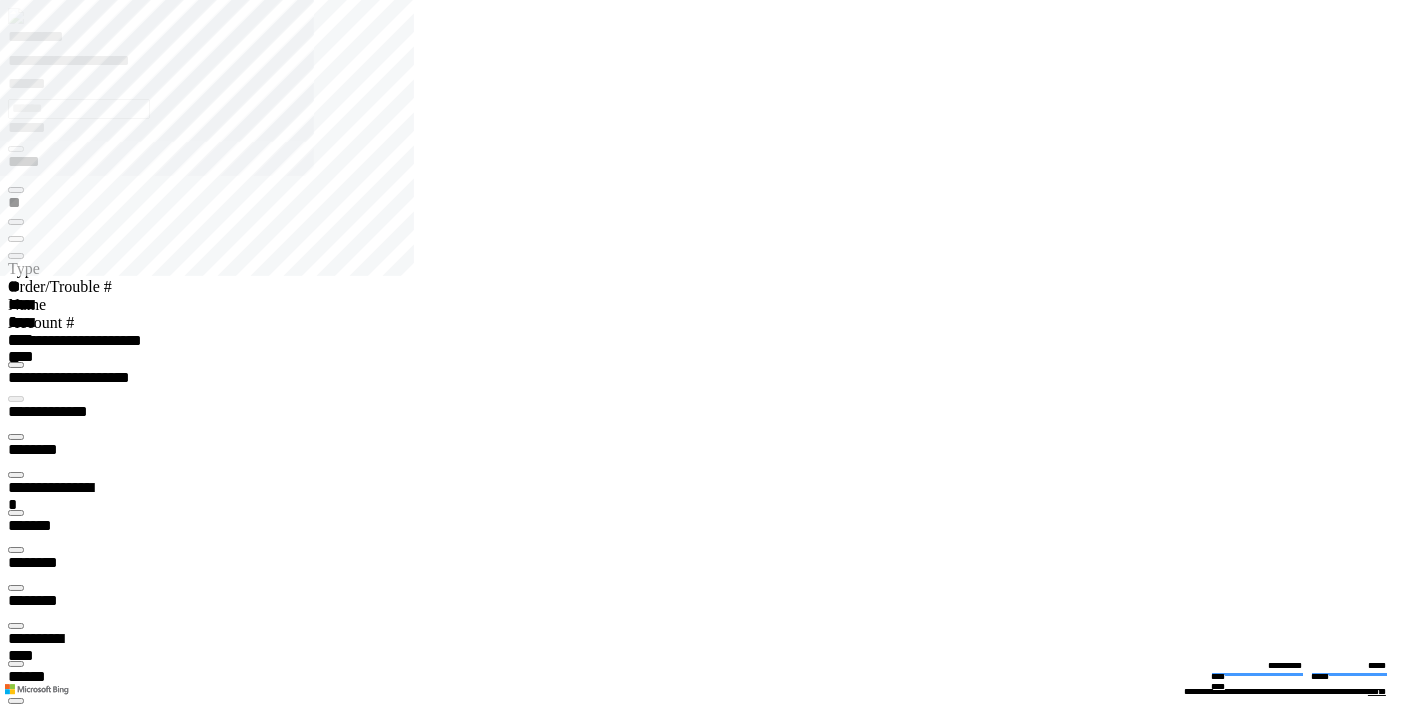type on "*******" 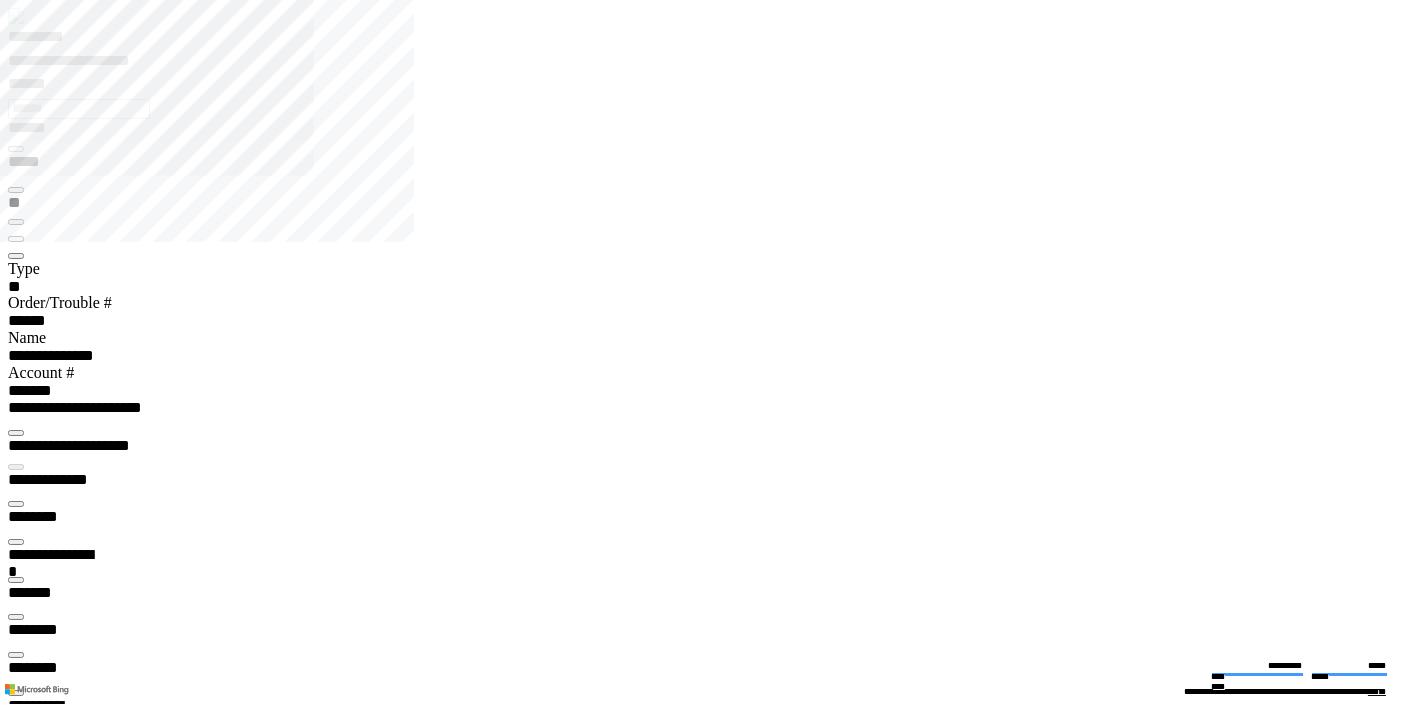 click at bounding box center [16, 4148] 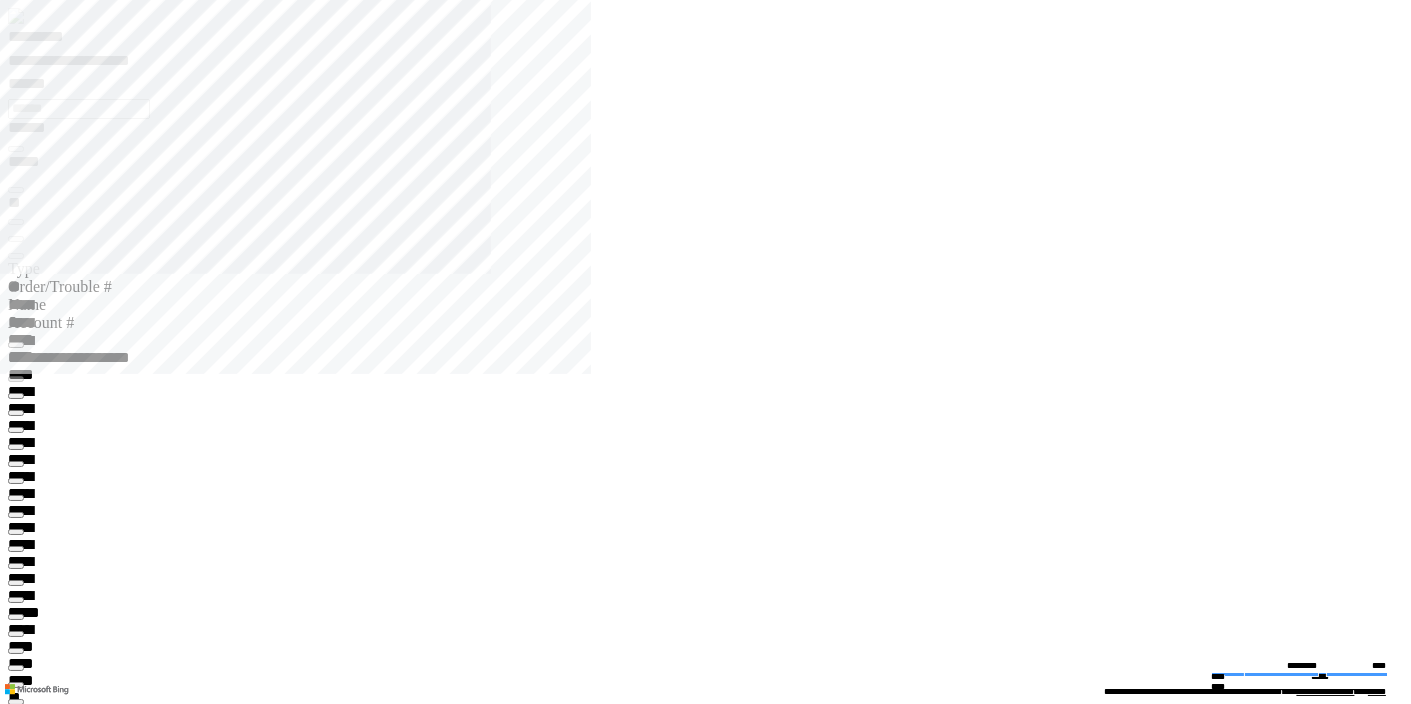 click on "**********" at bounding box center (70, 11906) 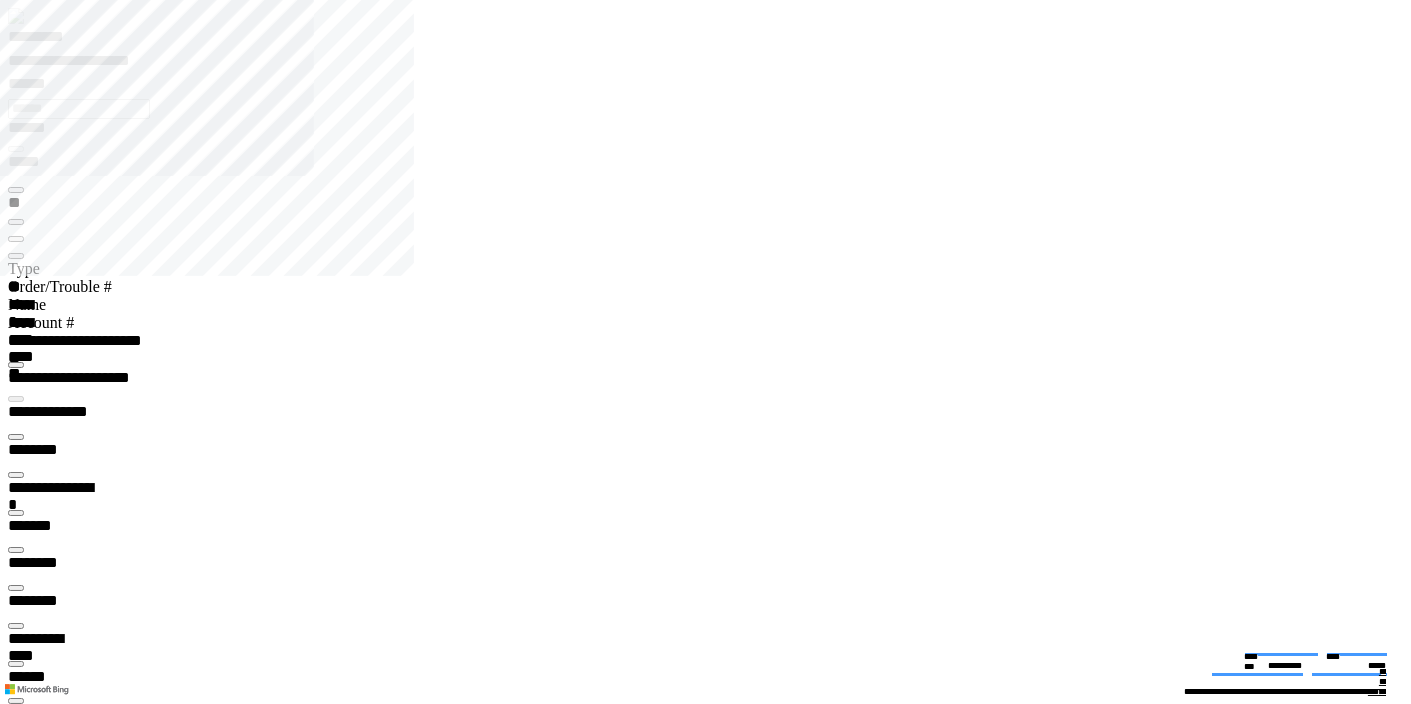 type on "*********" 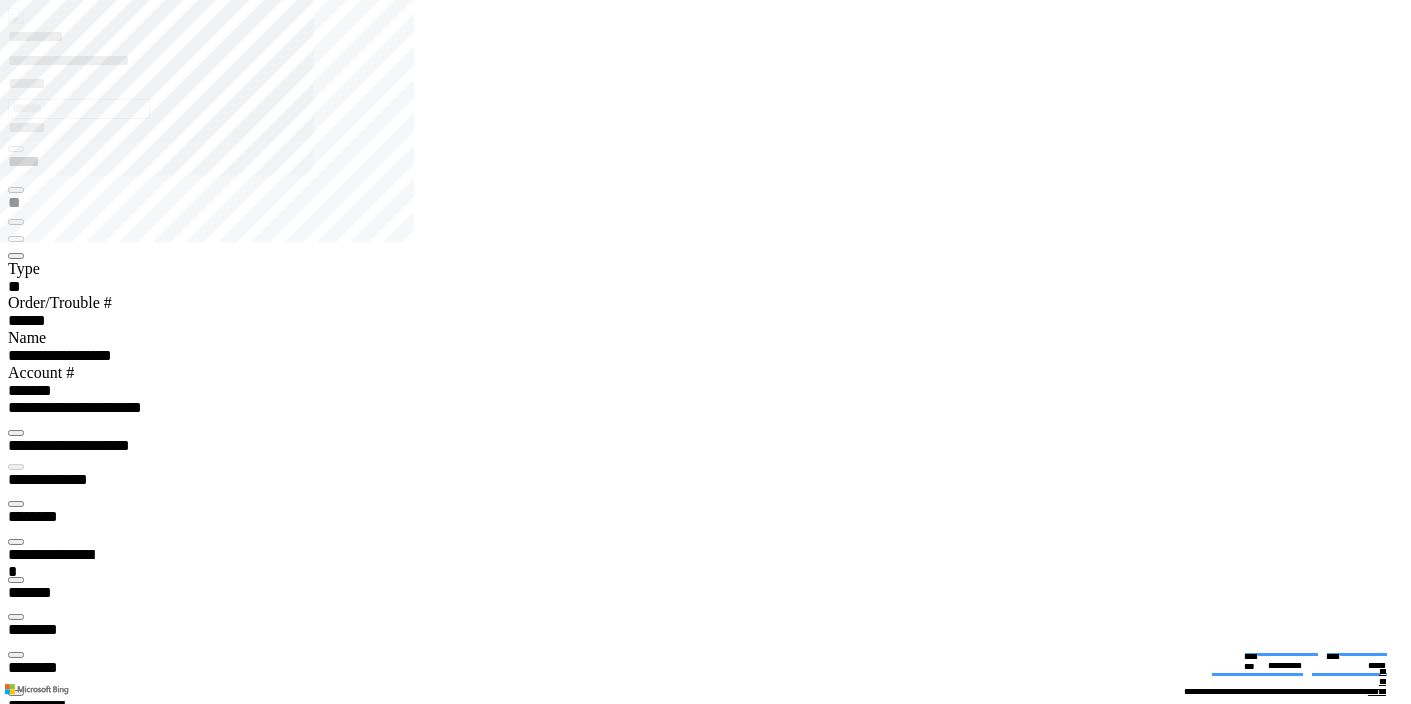 click on "**********" at bounding box center (713, 8318) 